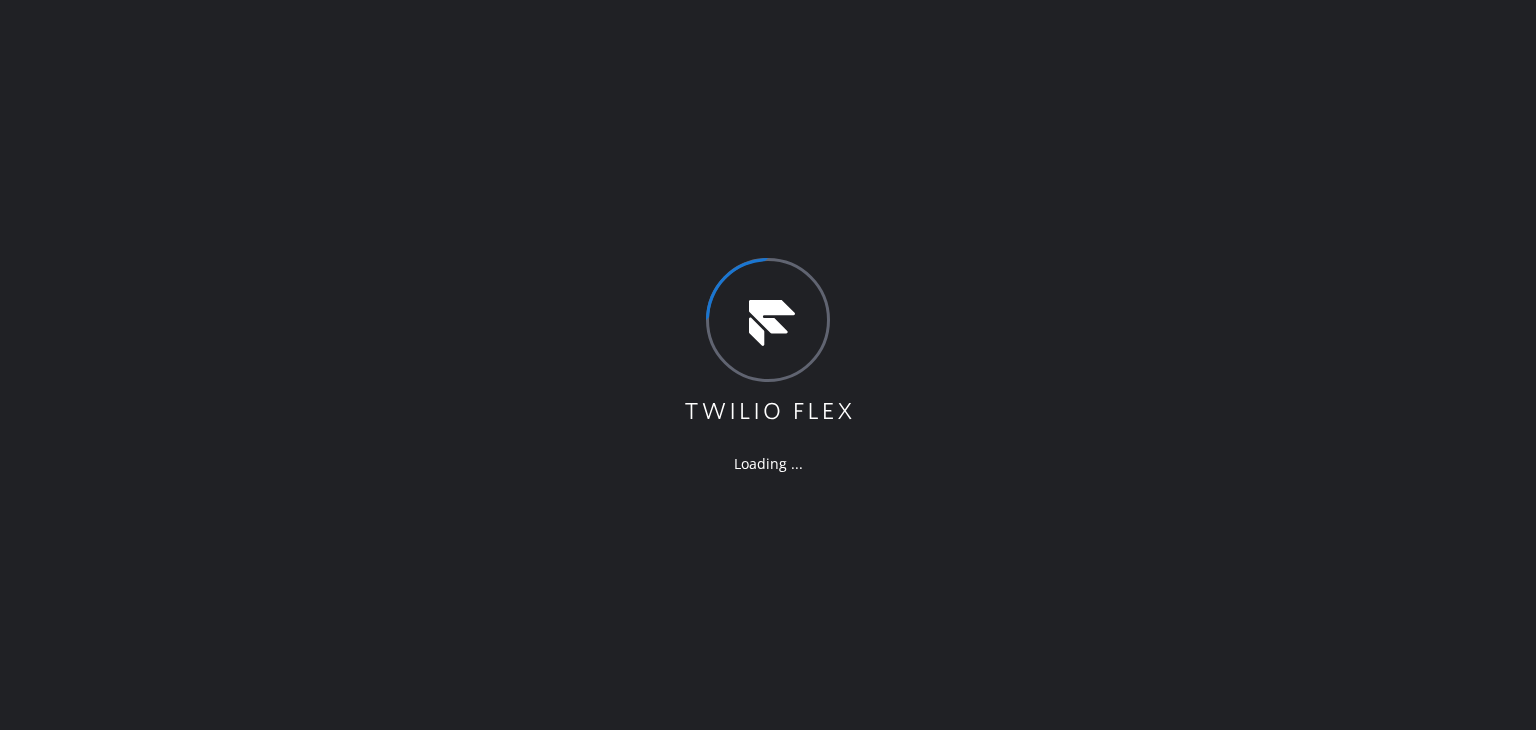 scroll, scrollTop: 0, scrollLeft: 0, axis: both 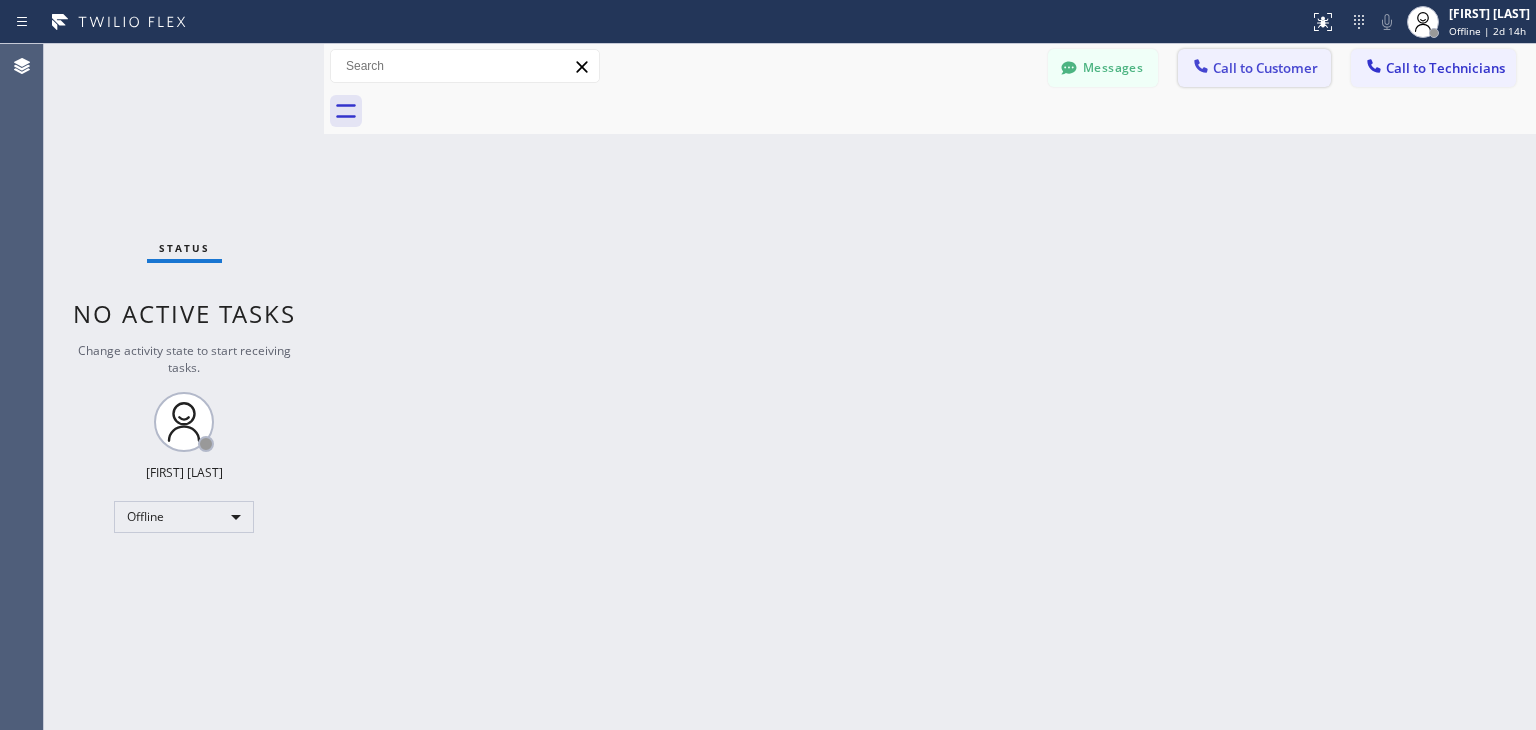click on "Call to Customer" at bounding box center (1254, 68) 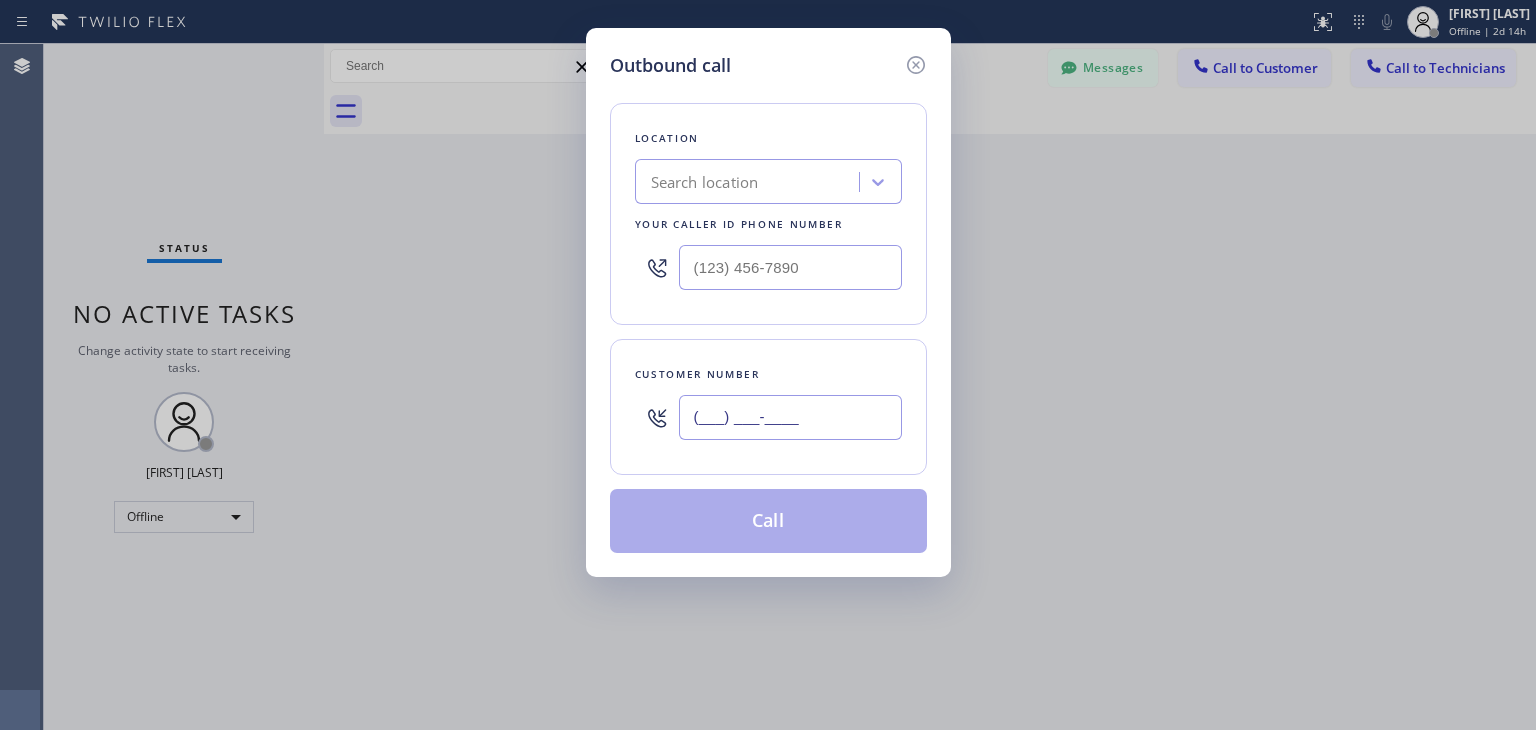 click on "(___) ___-____" at bounding box center (790, 417) 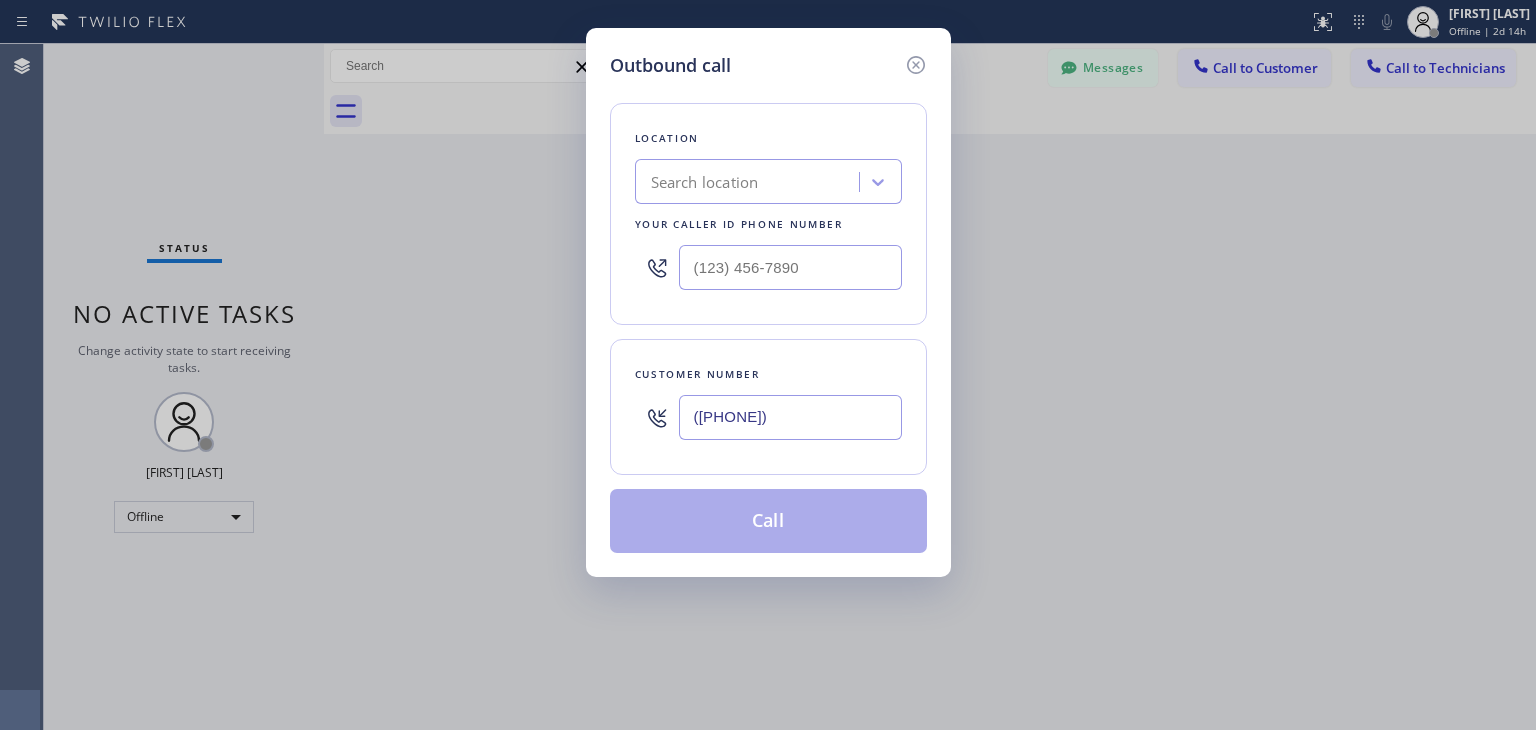 type on "([PHONE])" 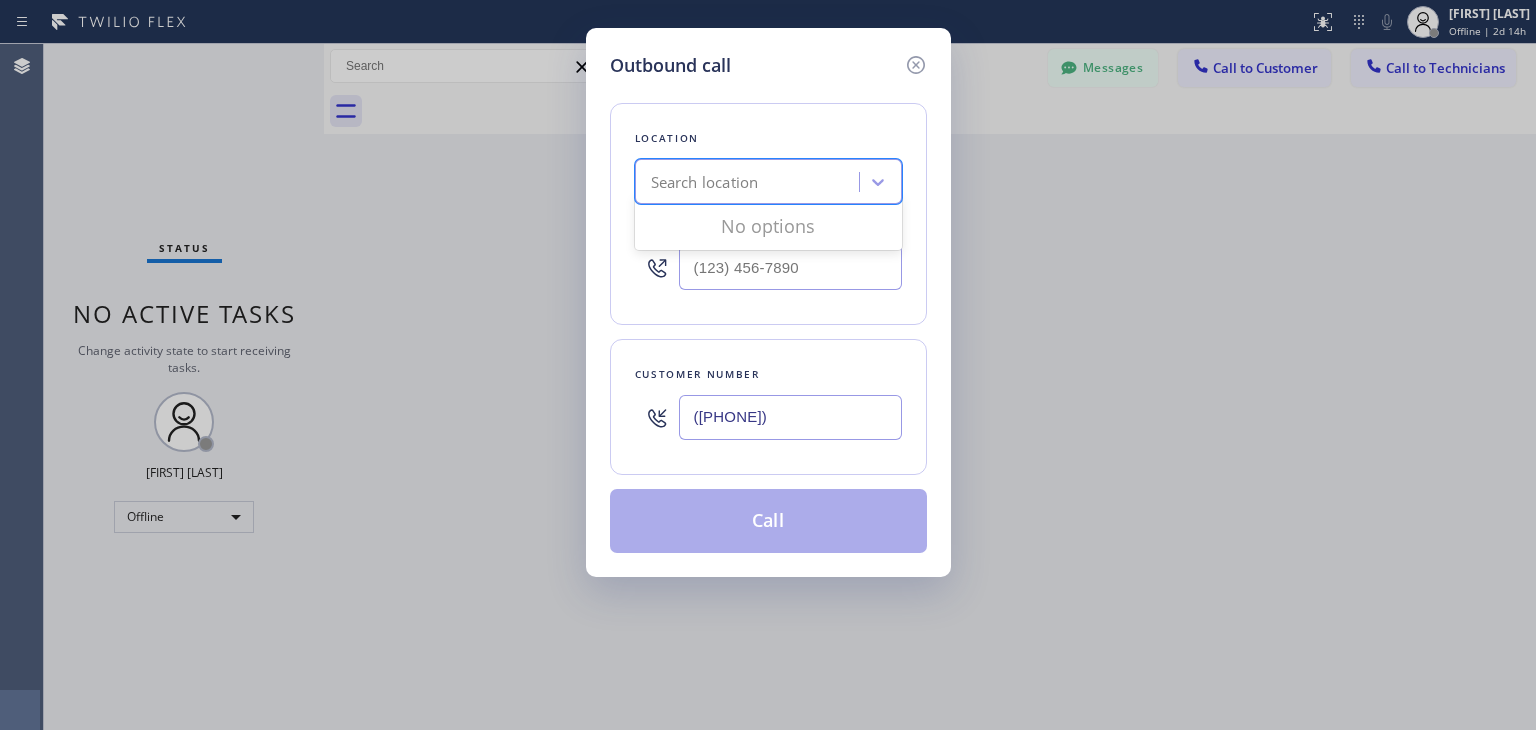 click on "Search location" at bounding box center (750, 182) 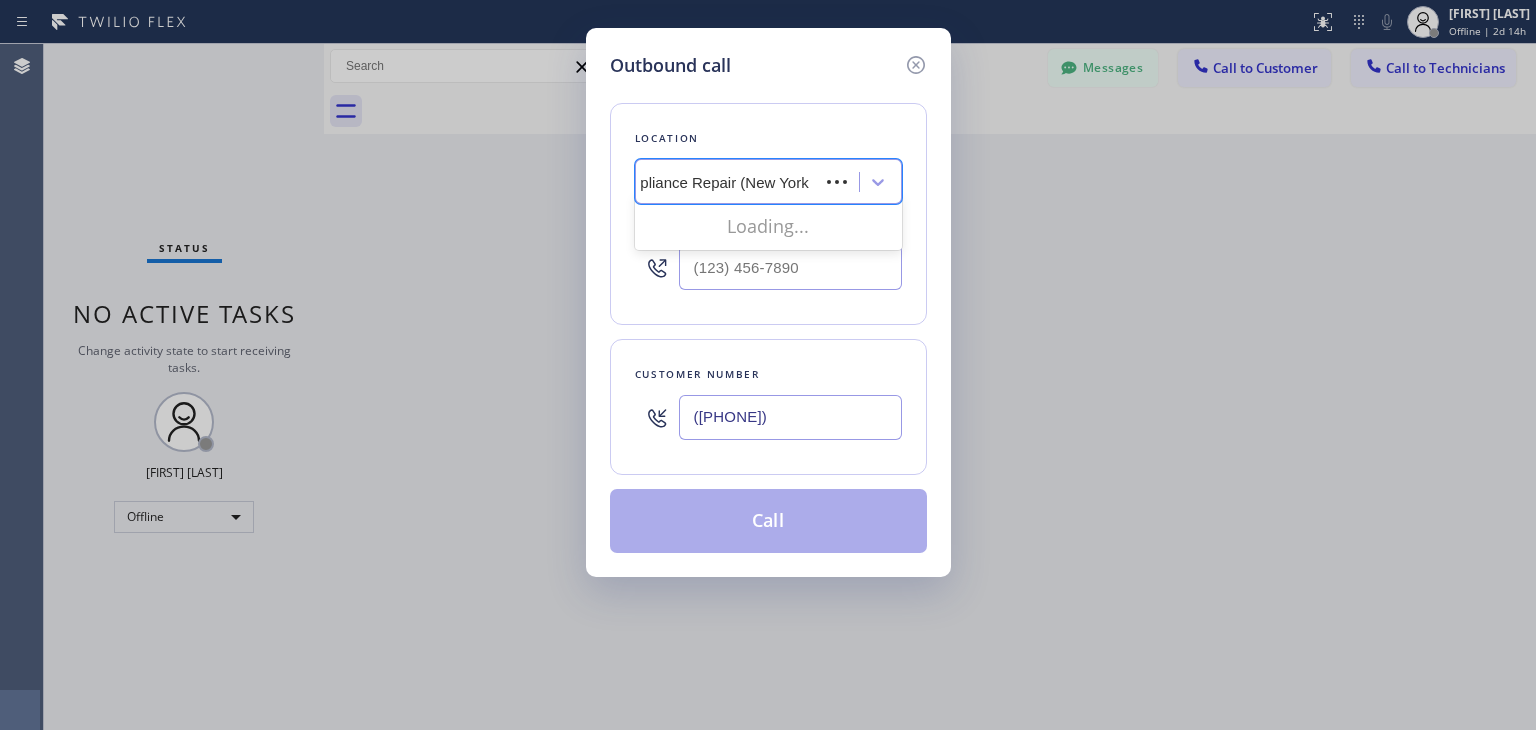 scroll, scrollTop: 0, scrollLeft: 80, axis: horizontal 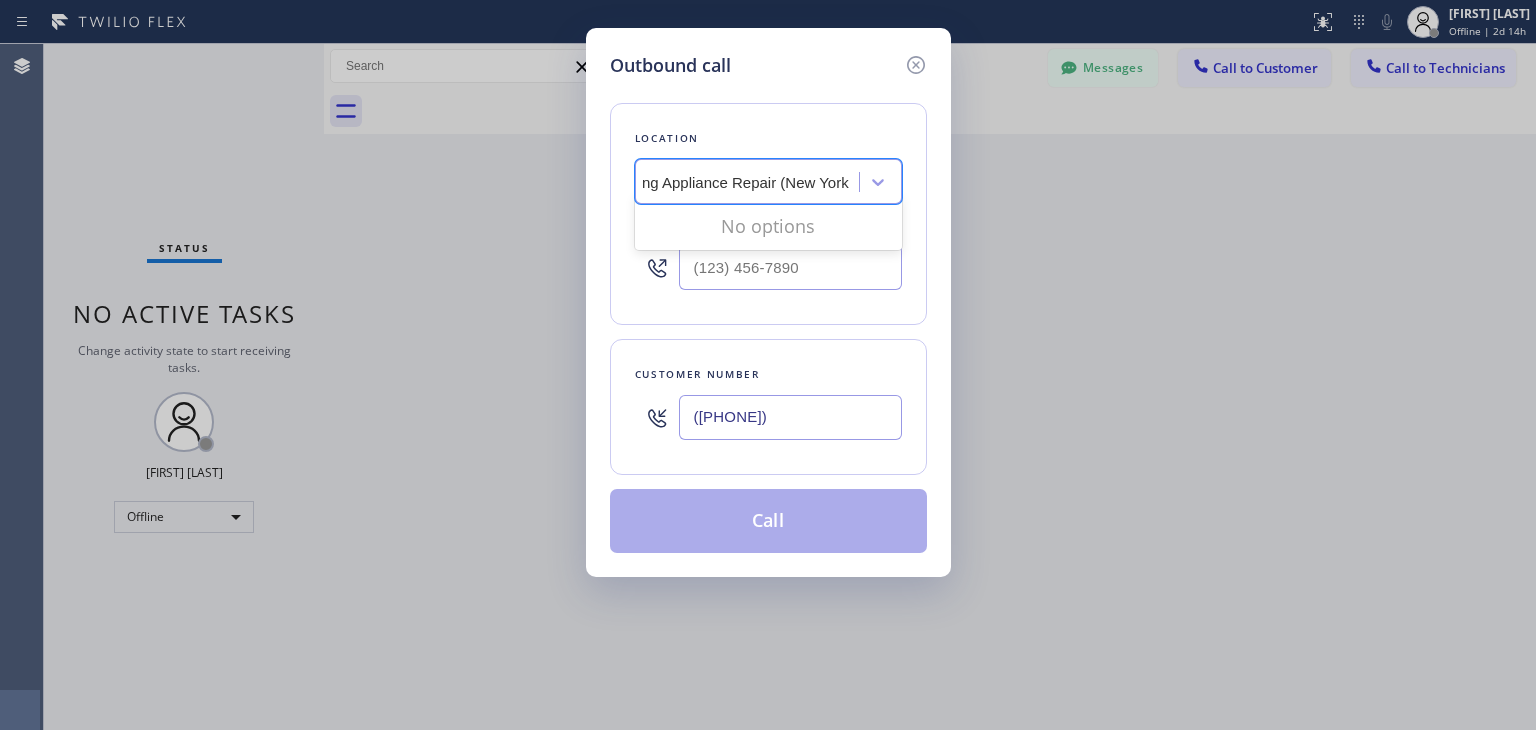 type on "Expert Viking Appliance Repair (New York" 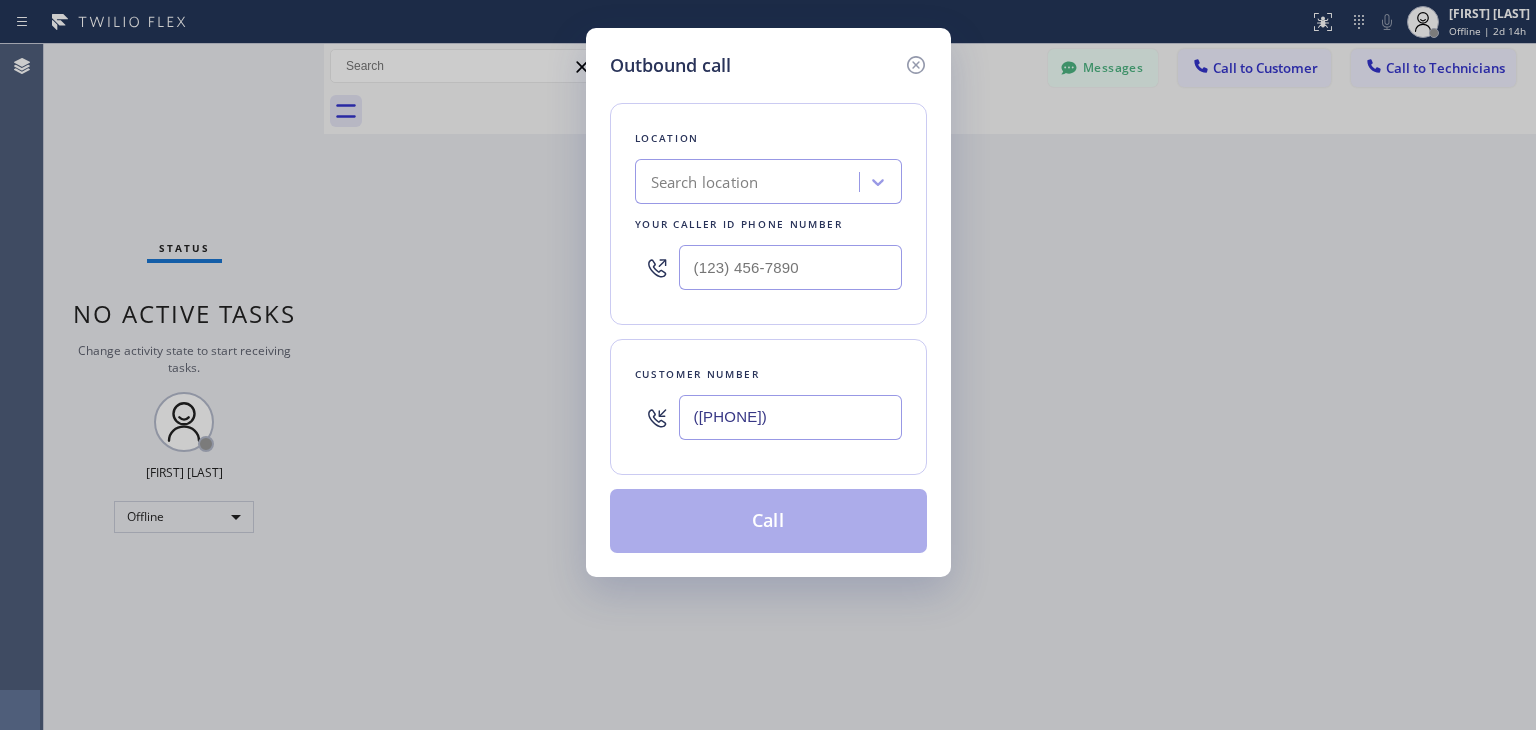 scroll, scrollTop: 0, scrollLeft: 0, axis: both 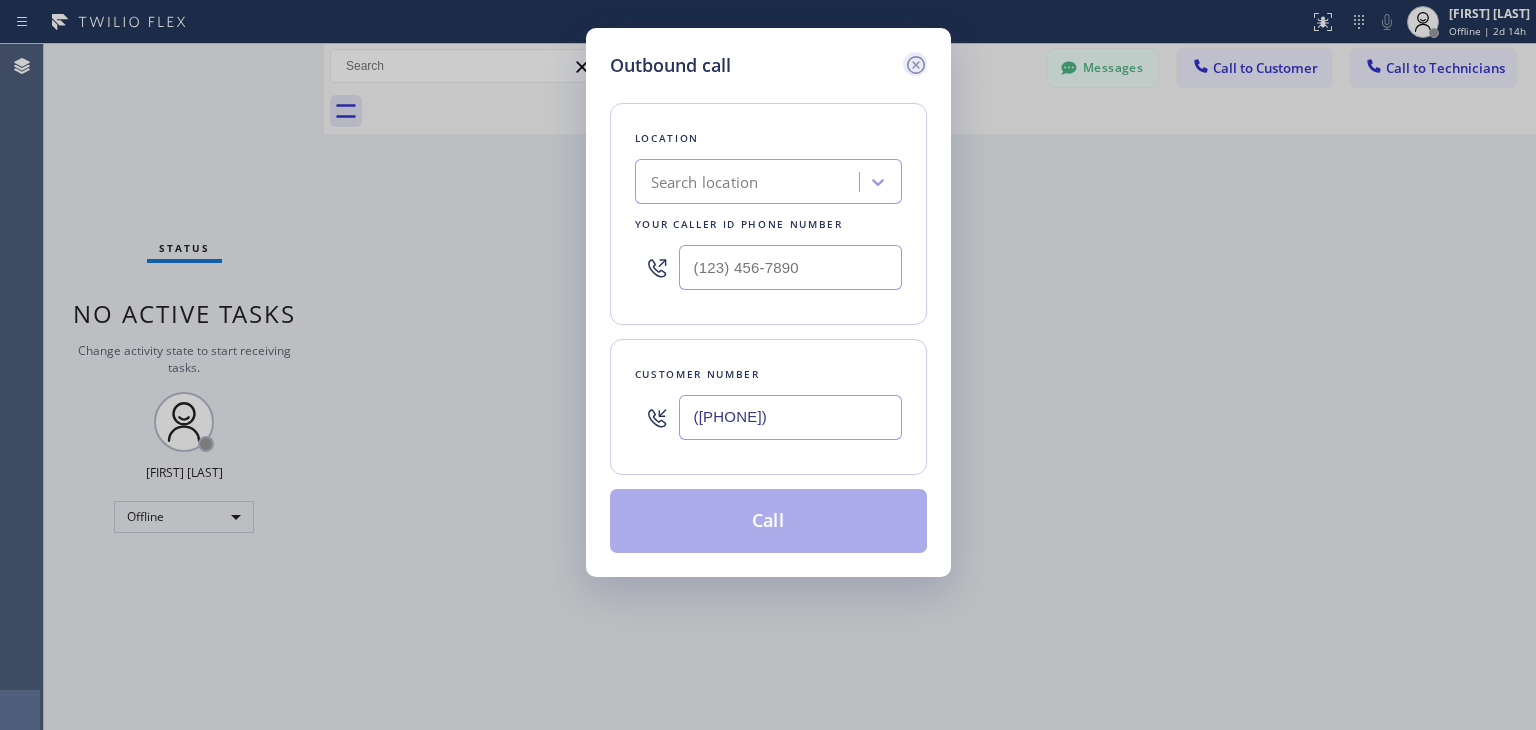 drag, startPoint x: 929, startPoint y: 61, endPoint x: 913, endPoint y: 65, distance: 16.492422 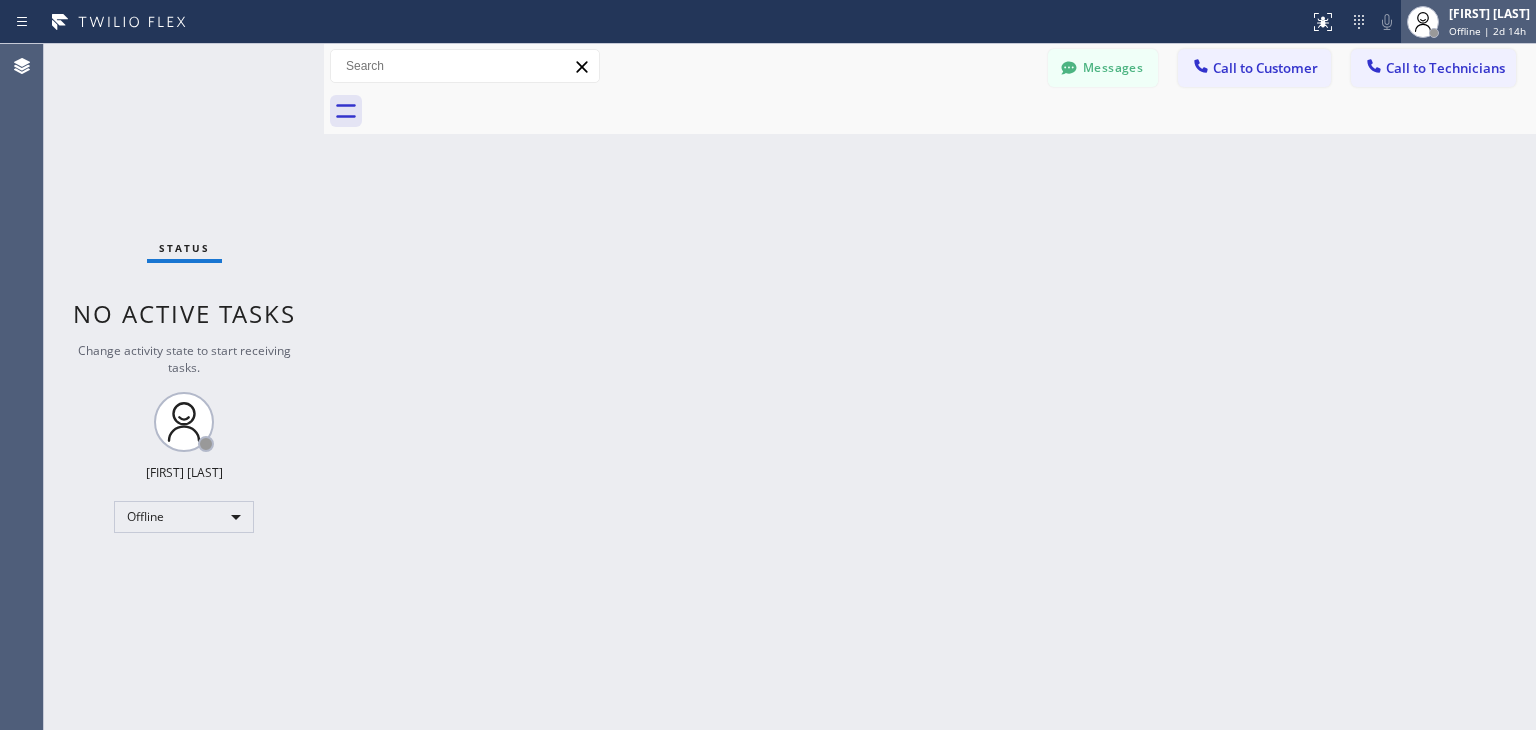 click on "Offline | 2d 14h" at bounding box center (1487, 31) 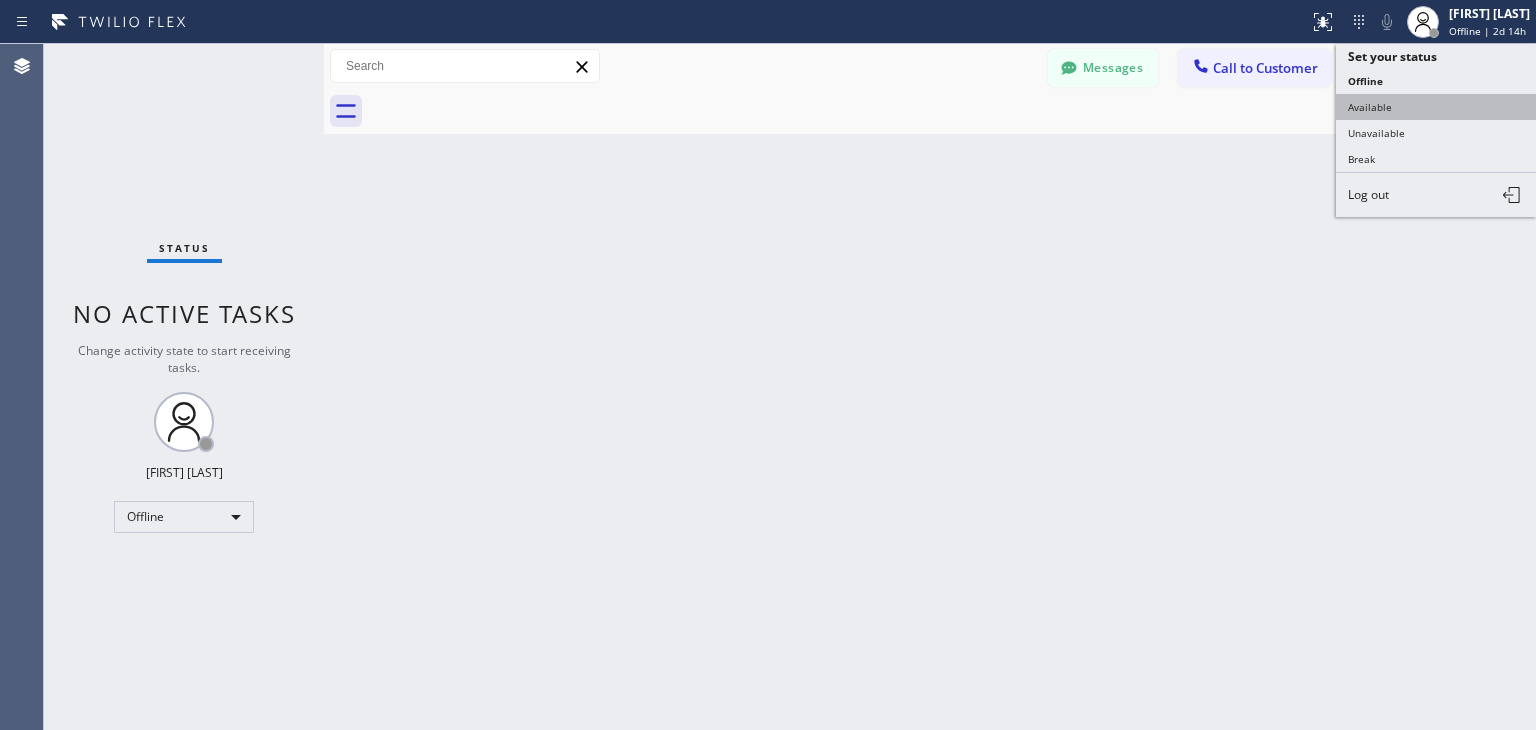 click on "Available" at bounding box center [1436, 107] 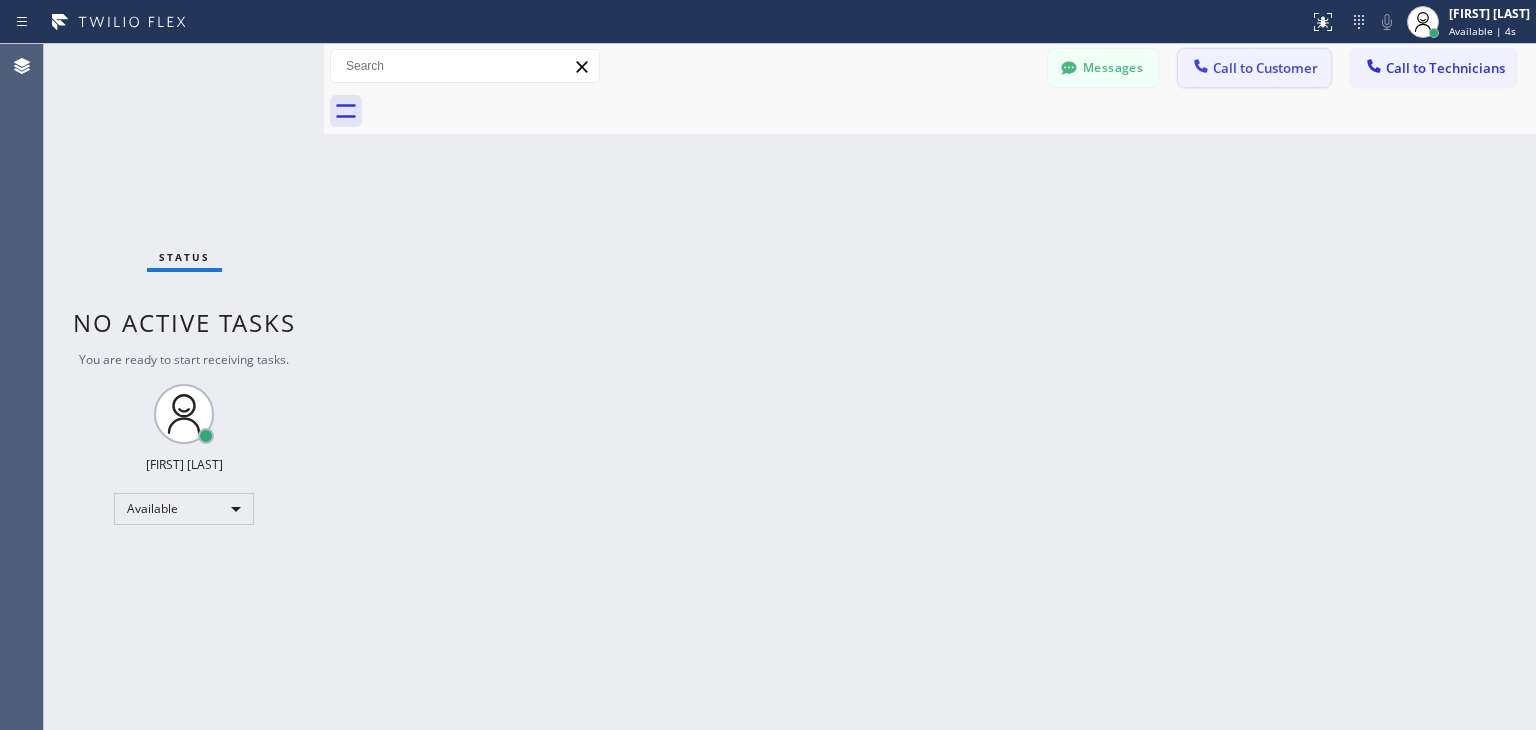 click on "Call to Customer" at bounding box center (1265, 68) 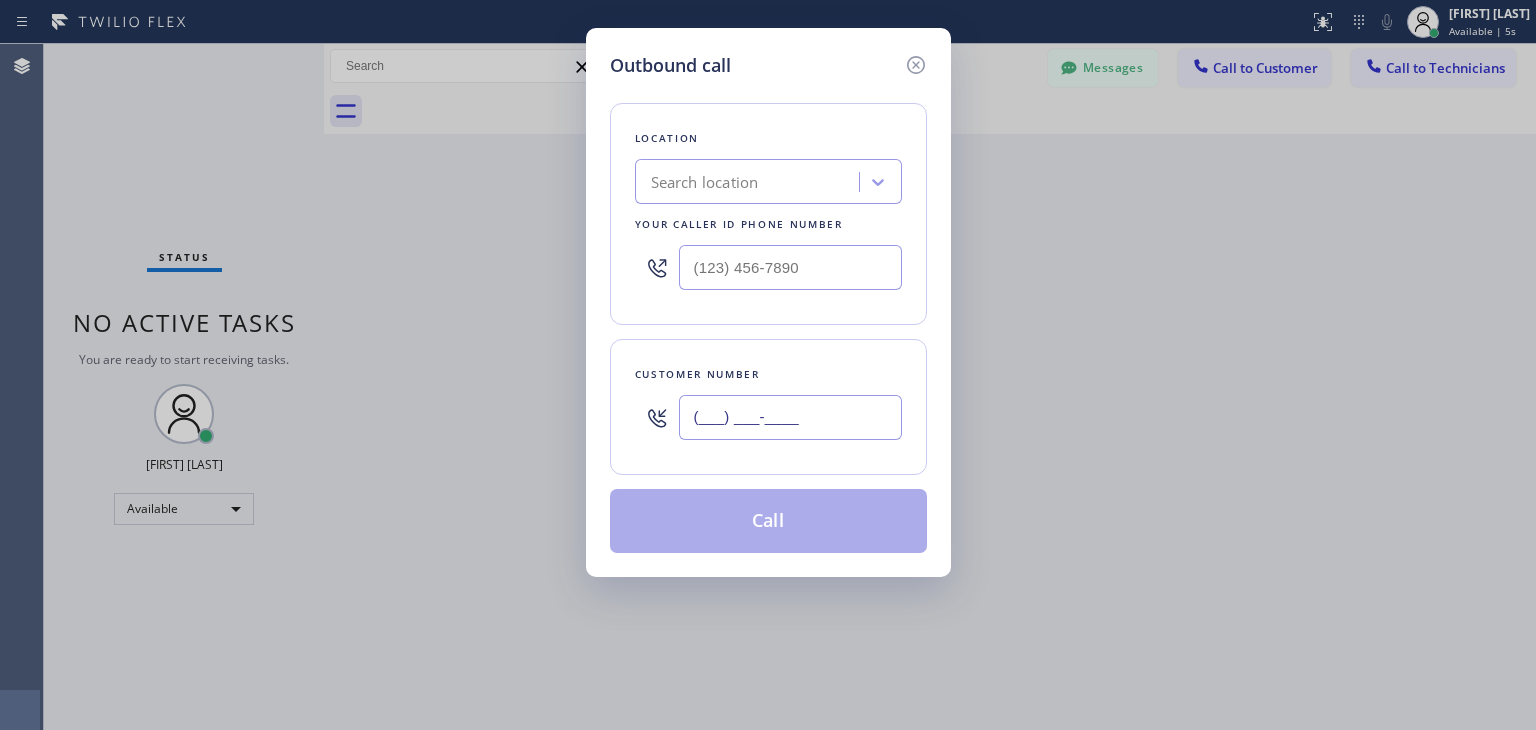 click on "(___) ___-____" at bounding box center [790, 417] 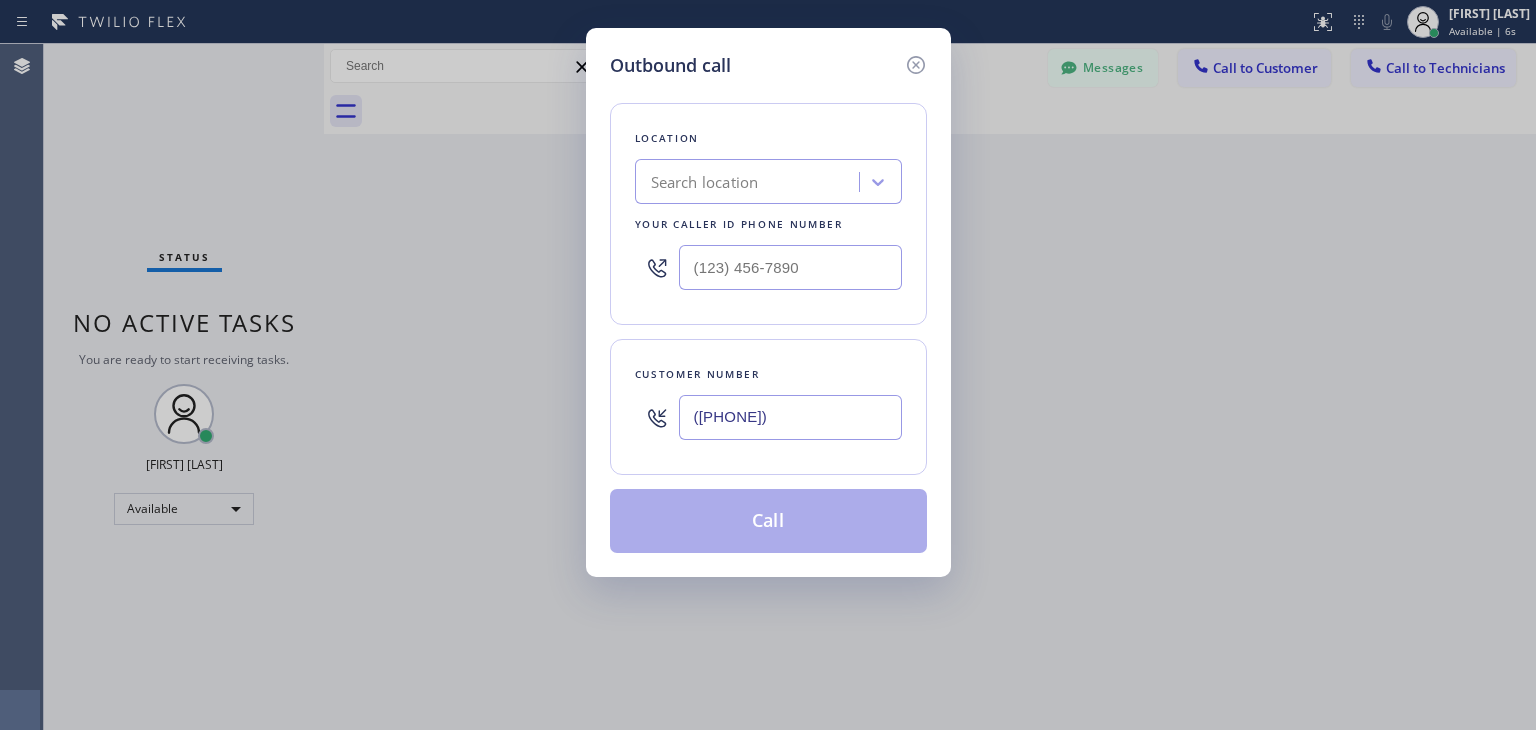type on "([PHONE])" 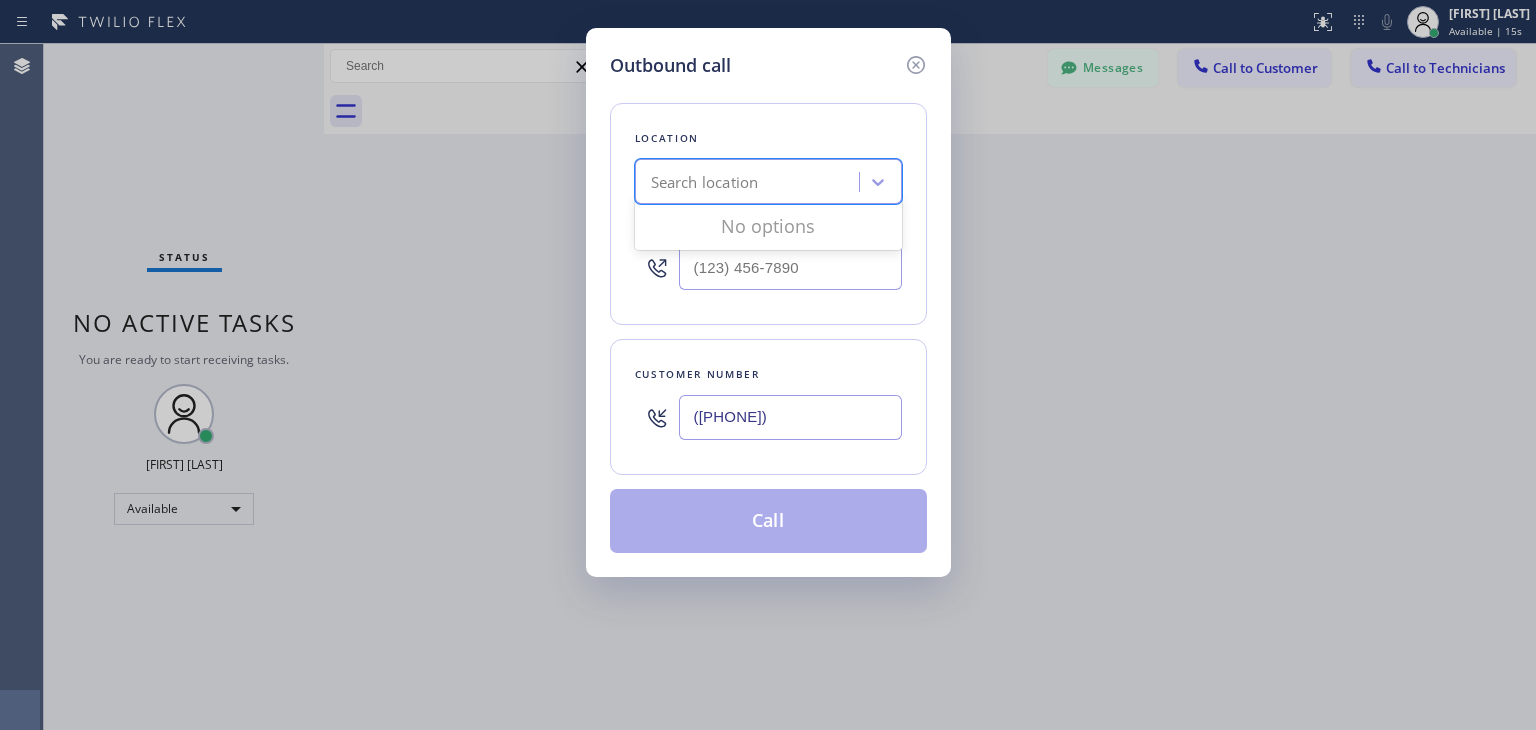 paste on "Expert Viking Appliance Repair (New York, Google Ads)" 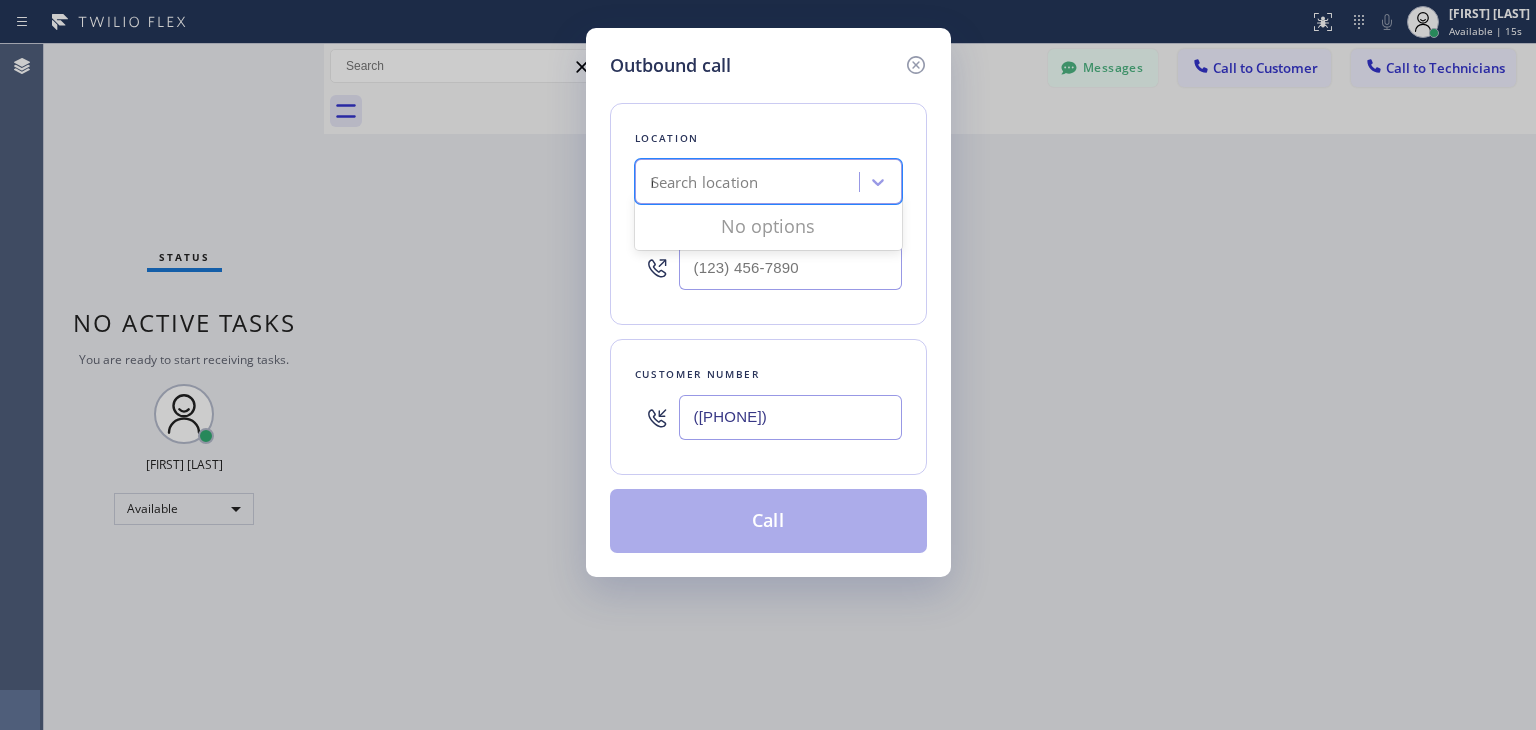 click on "Search location Expert Viking Appliance Repair (New York, Google Ads)" at bounding box center (750, 182) 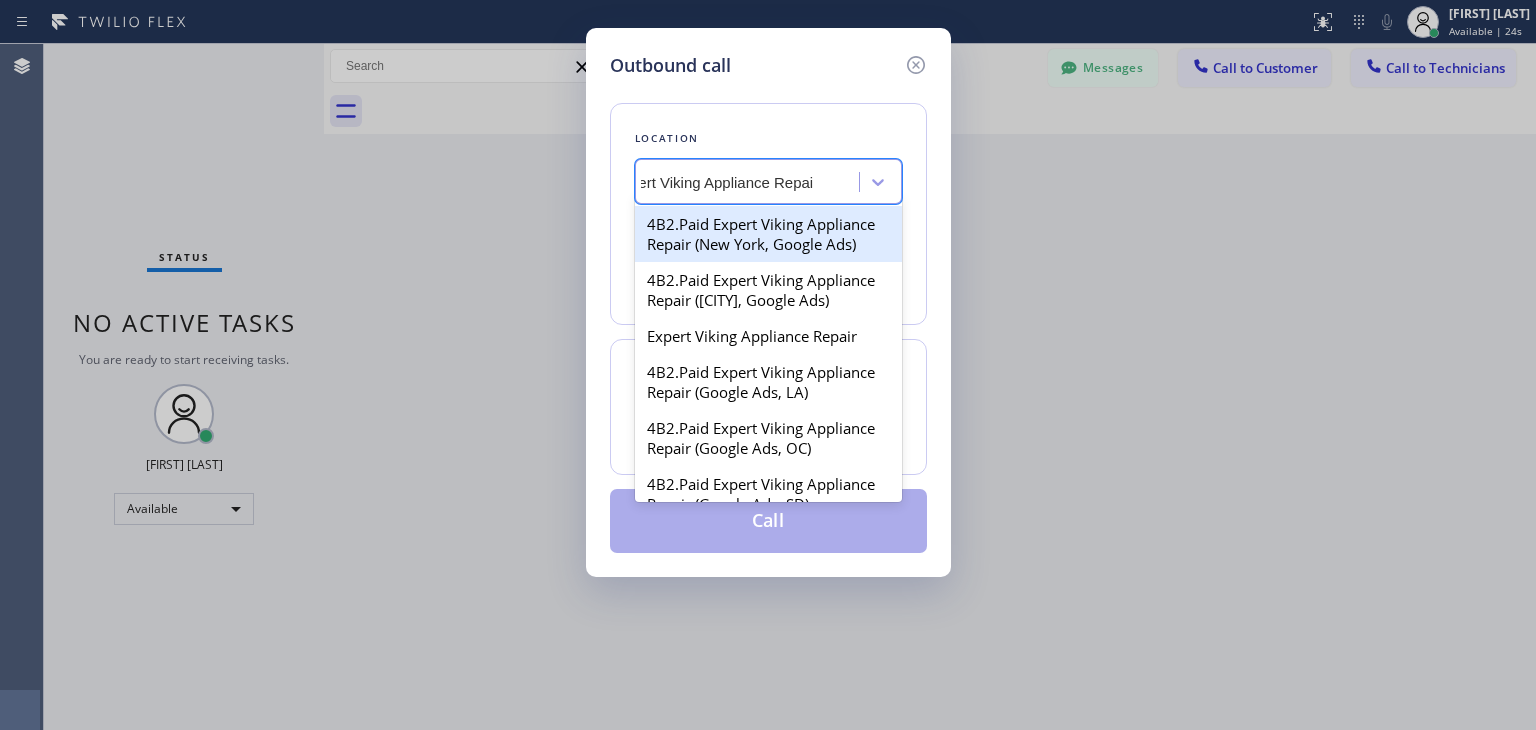 scroll, scrollTop: 0, scrollLeft: 36, axis: horizontal 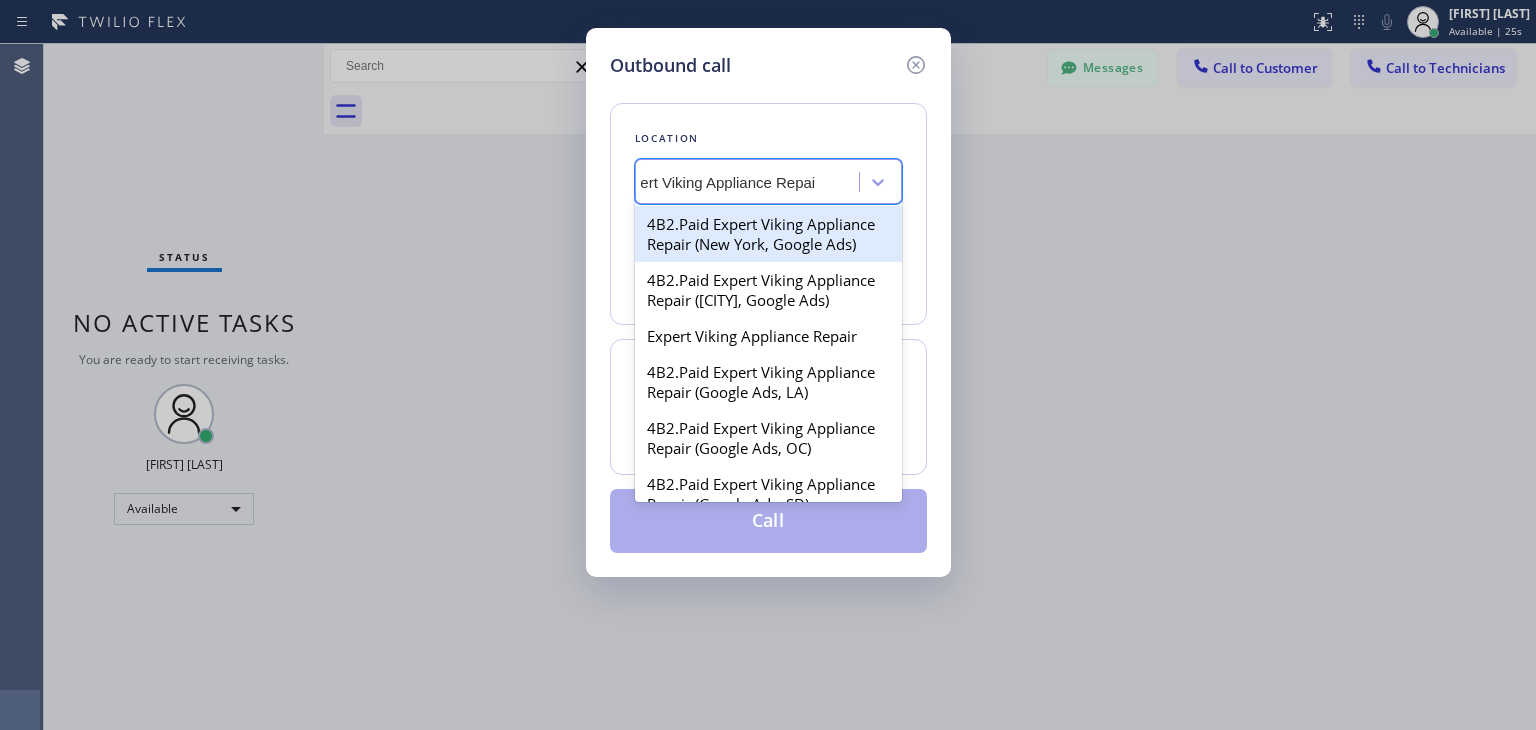 type on "Expert Viking Appliance Repair" 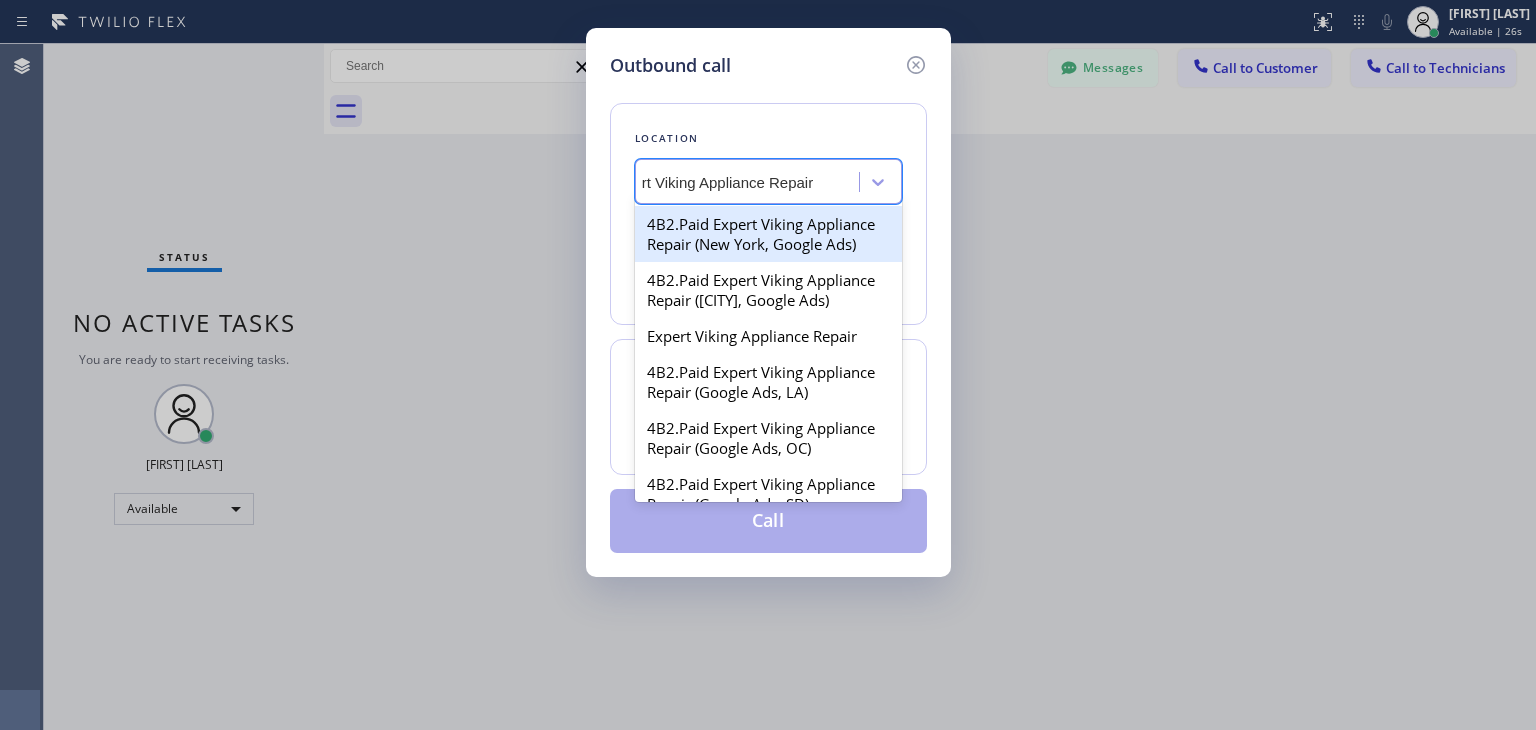 scroll, scrollTop: 0, scrollLeft: 41, axis: horizontal 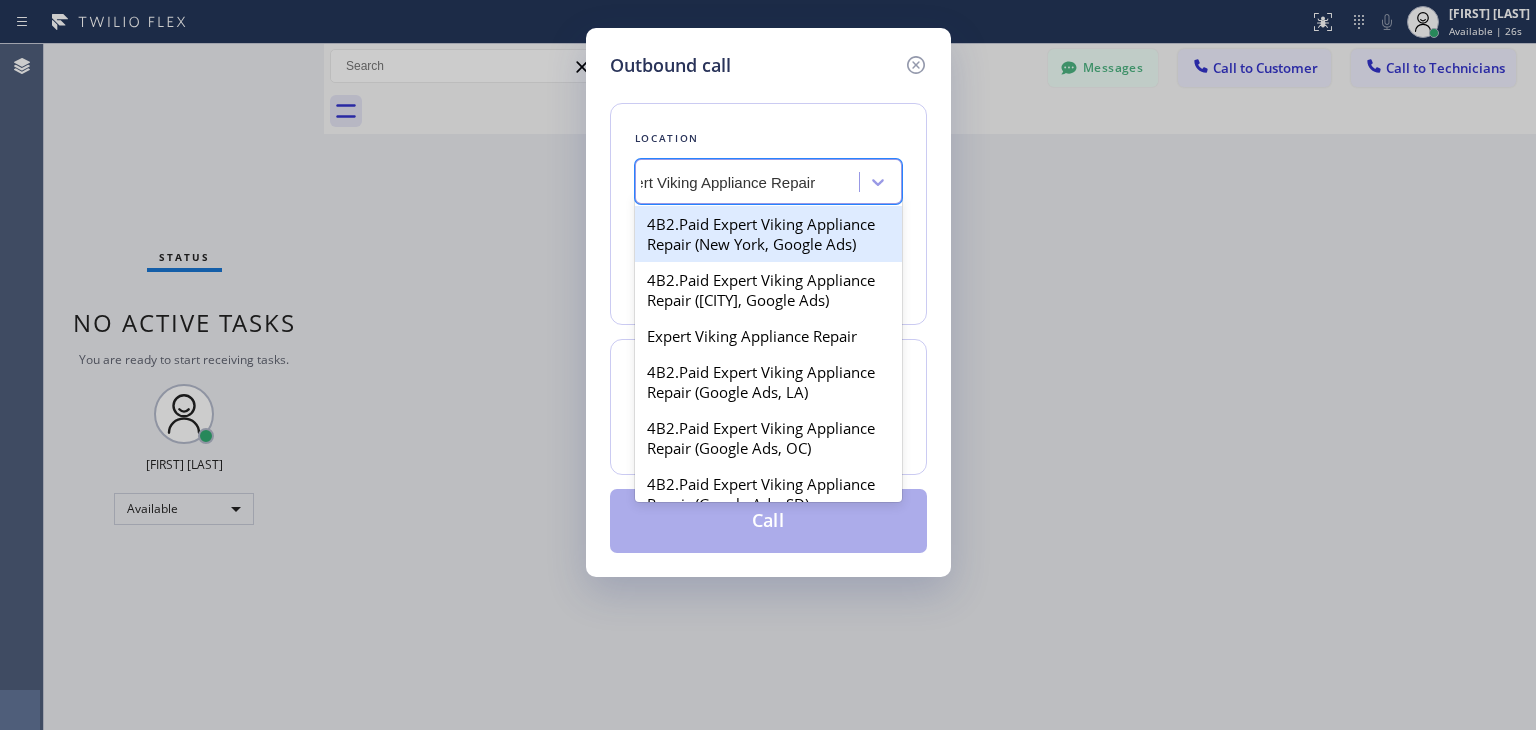 click on "4B2.Paid Expert Viking Appliance Repair	(New York, Google Ads)" at bounding box center [768, 234] 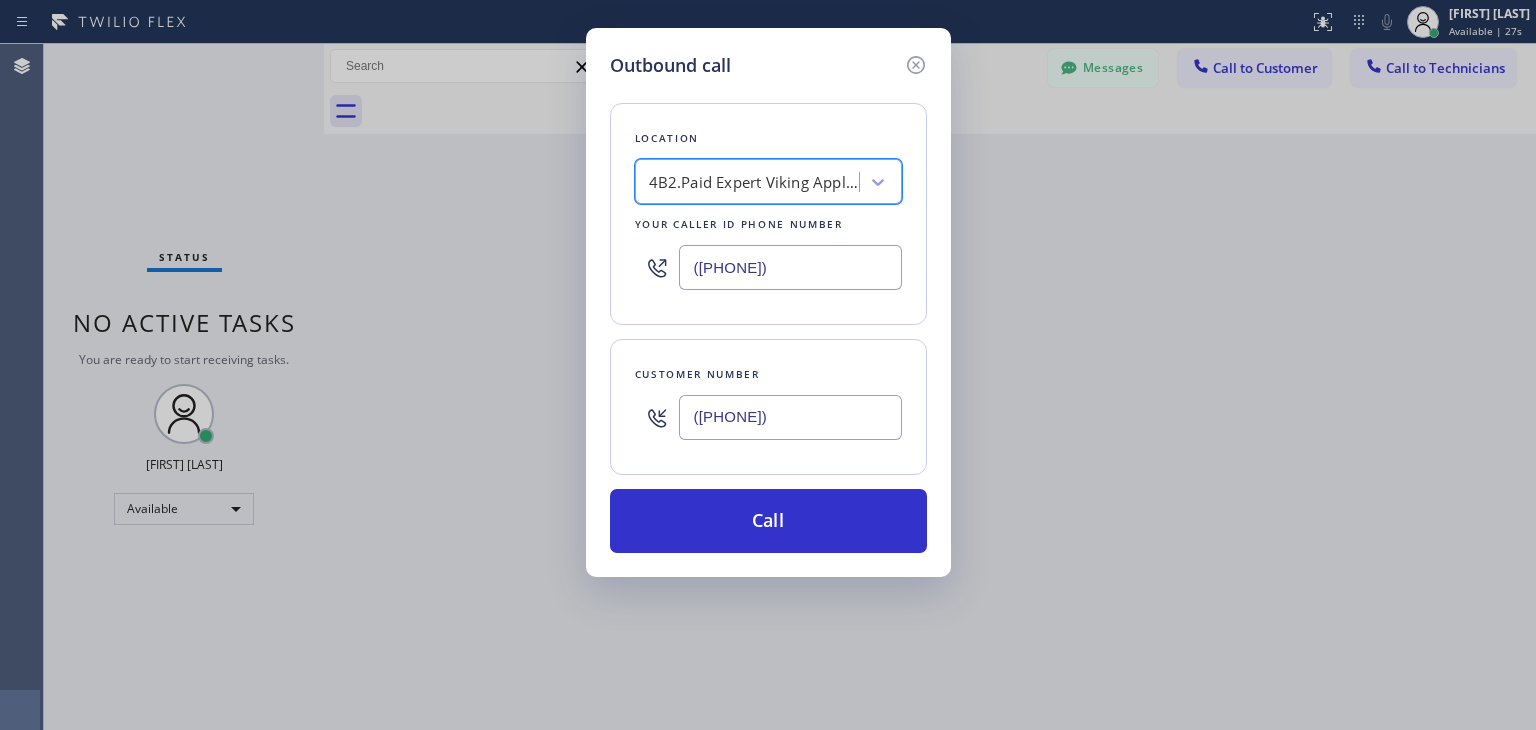 scroll, scrollTop: 0, scrollLeft: 1, axis: horizontal 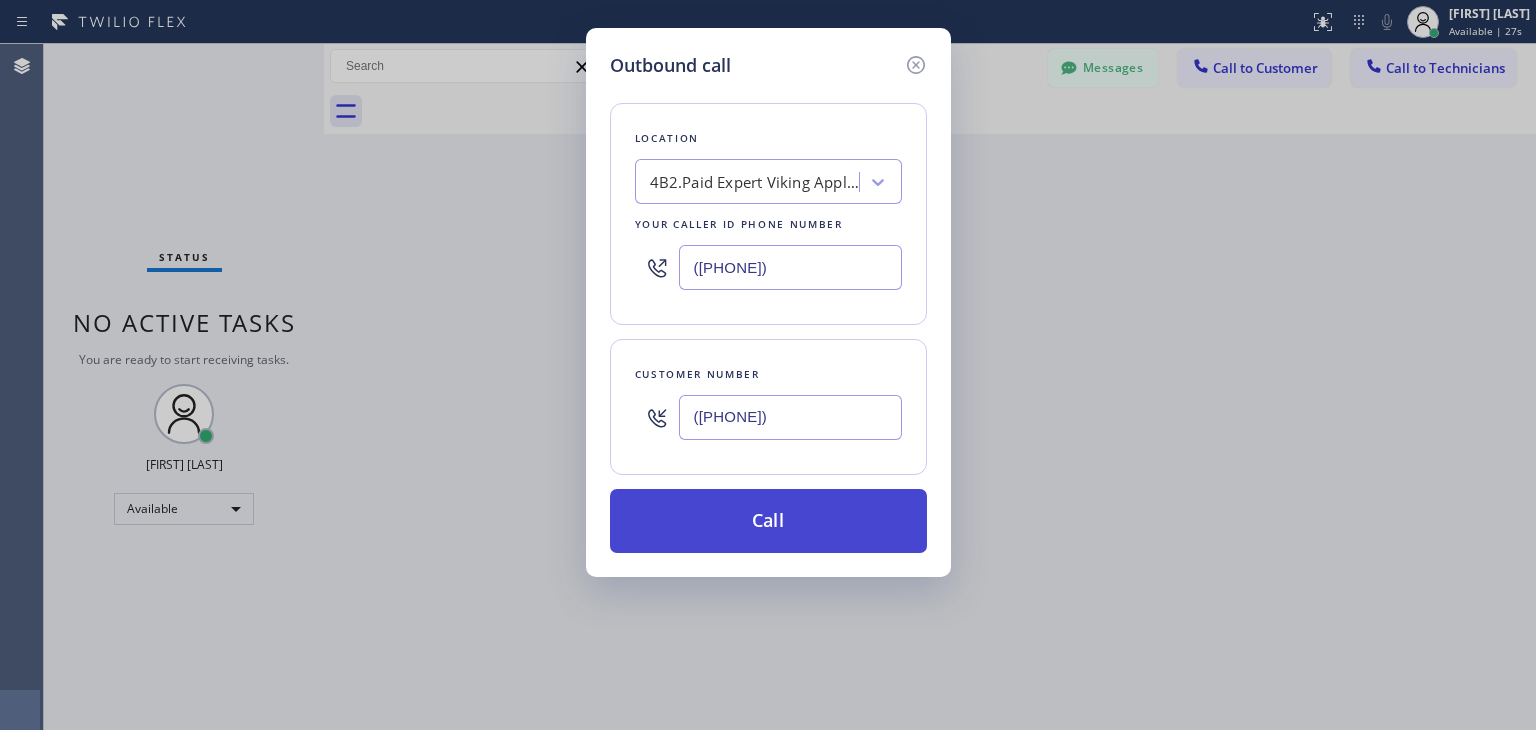 drag, startPoint x: 756, startPoint y: 561, endPoint x: 788, endPoint y: 527, distance: 46.69047 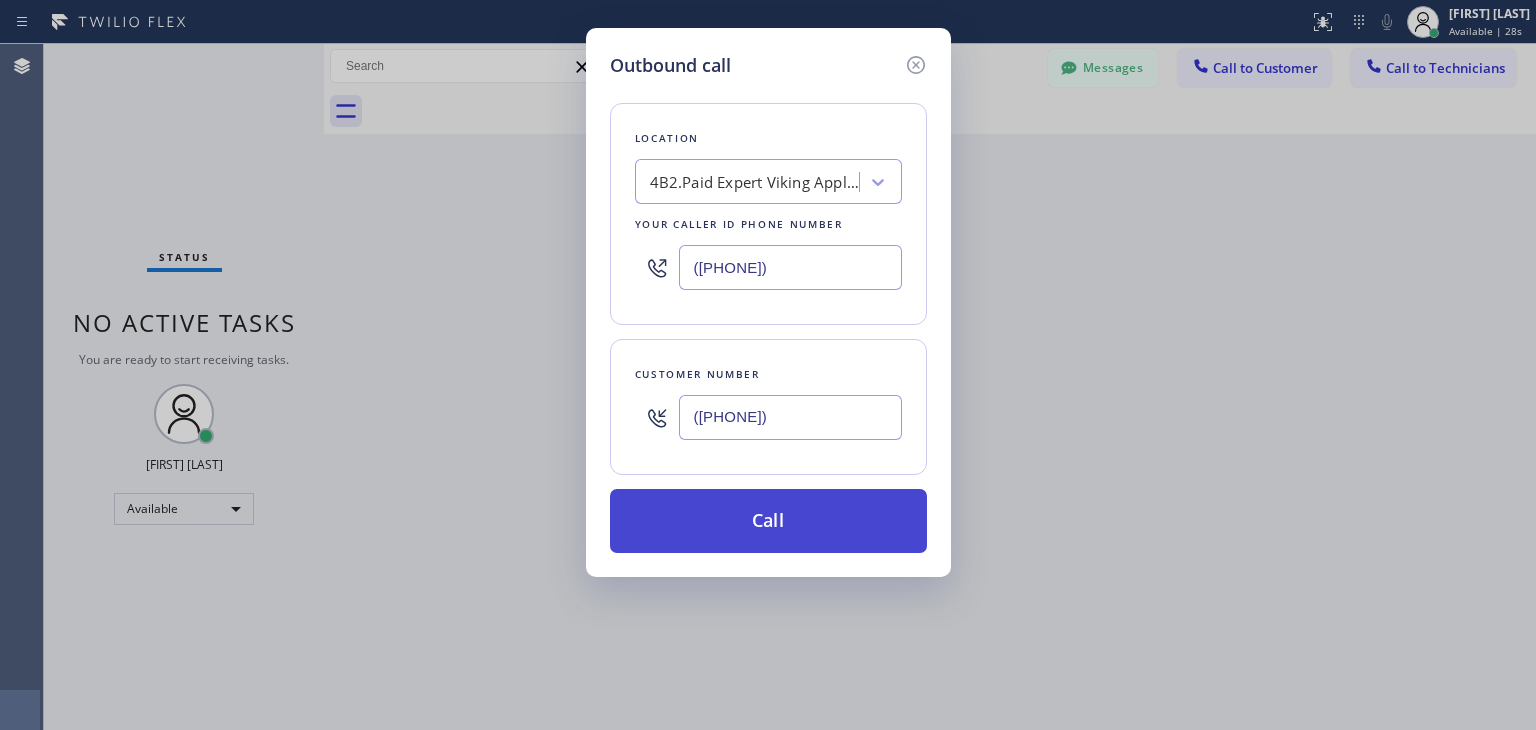 click on "Call" at bounding box center [768, 521] 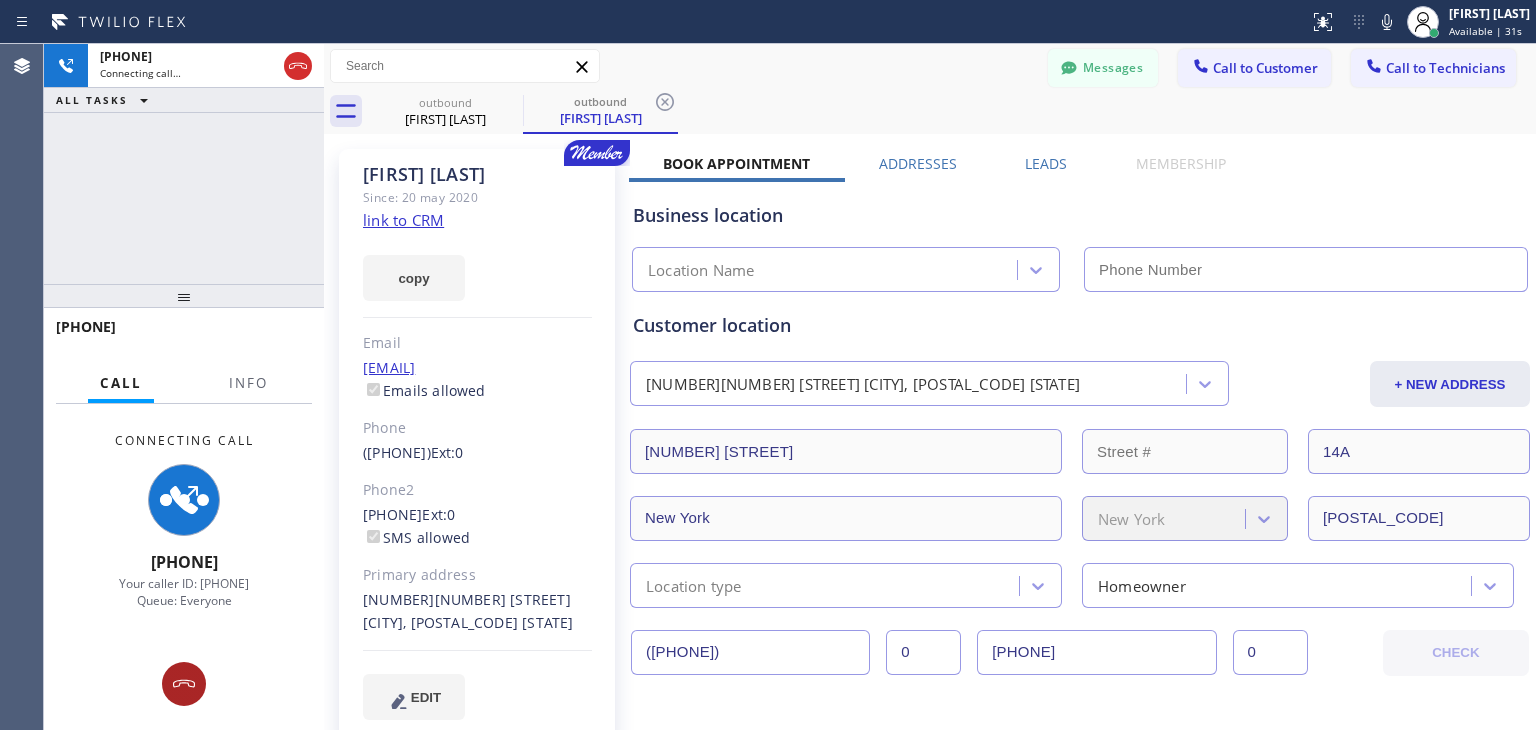 click at bounding box center [184, 684] 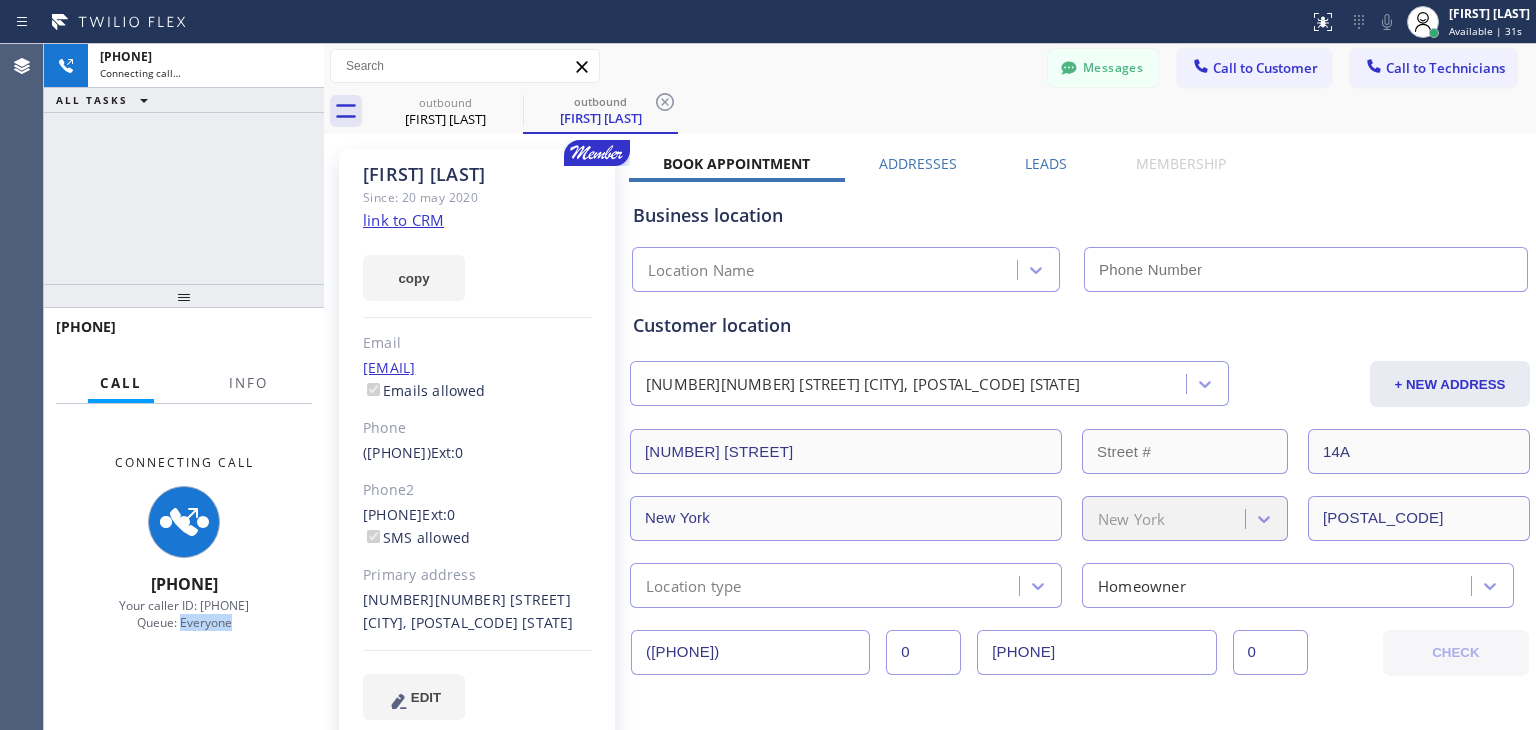 click on "Connecting Call [PHONE] Your caller ID: [PHONE] Queue: Everyone" at bounding box center (184, 543) 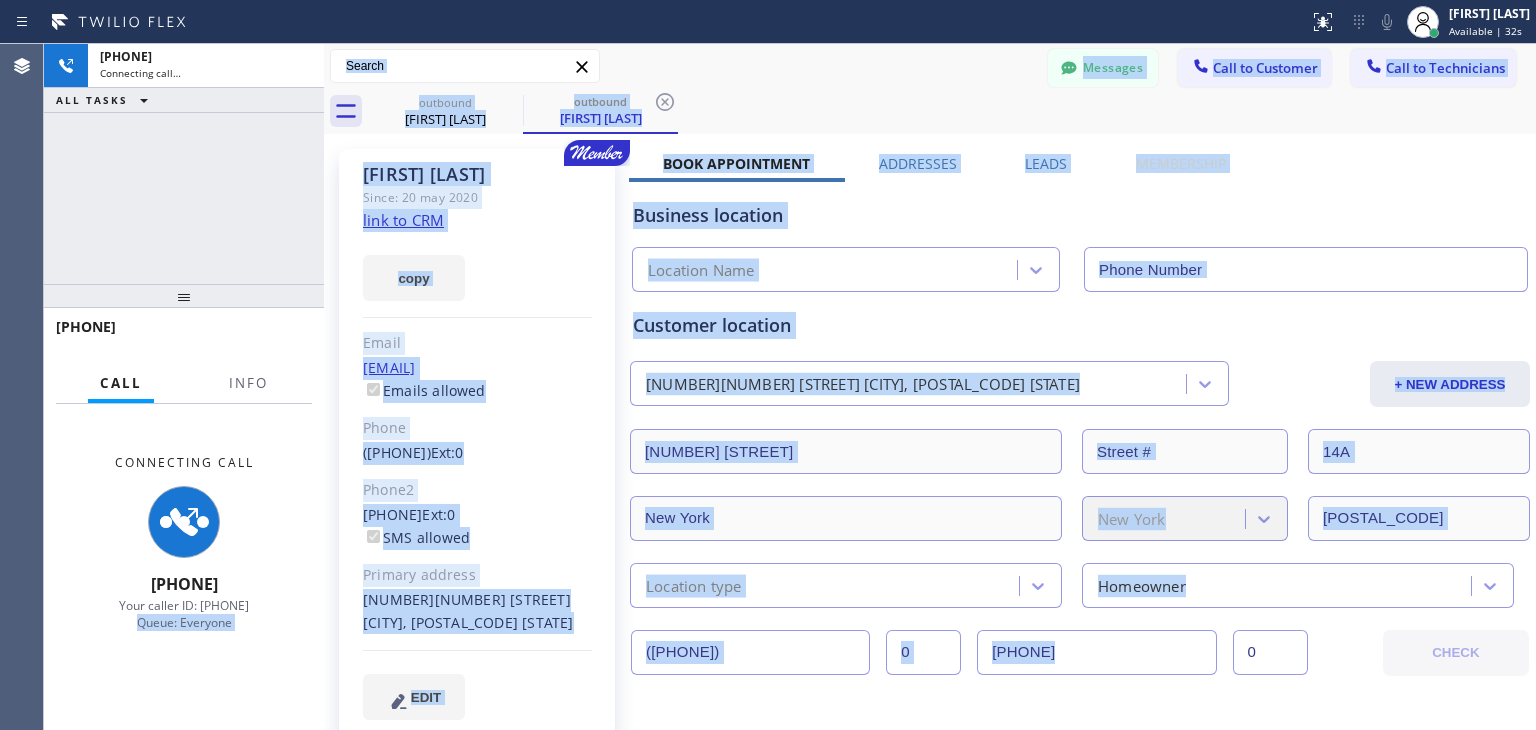 drag, startPoint x: 198, startPoint y: 676, endPoint x: 1353, endPoint y: 657, distance: 1155.1562 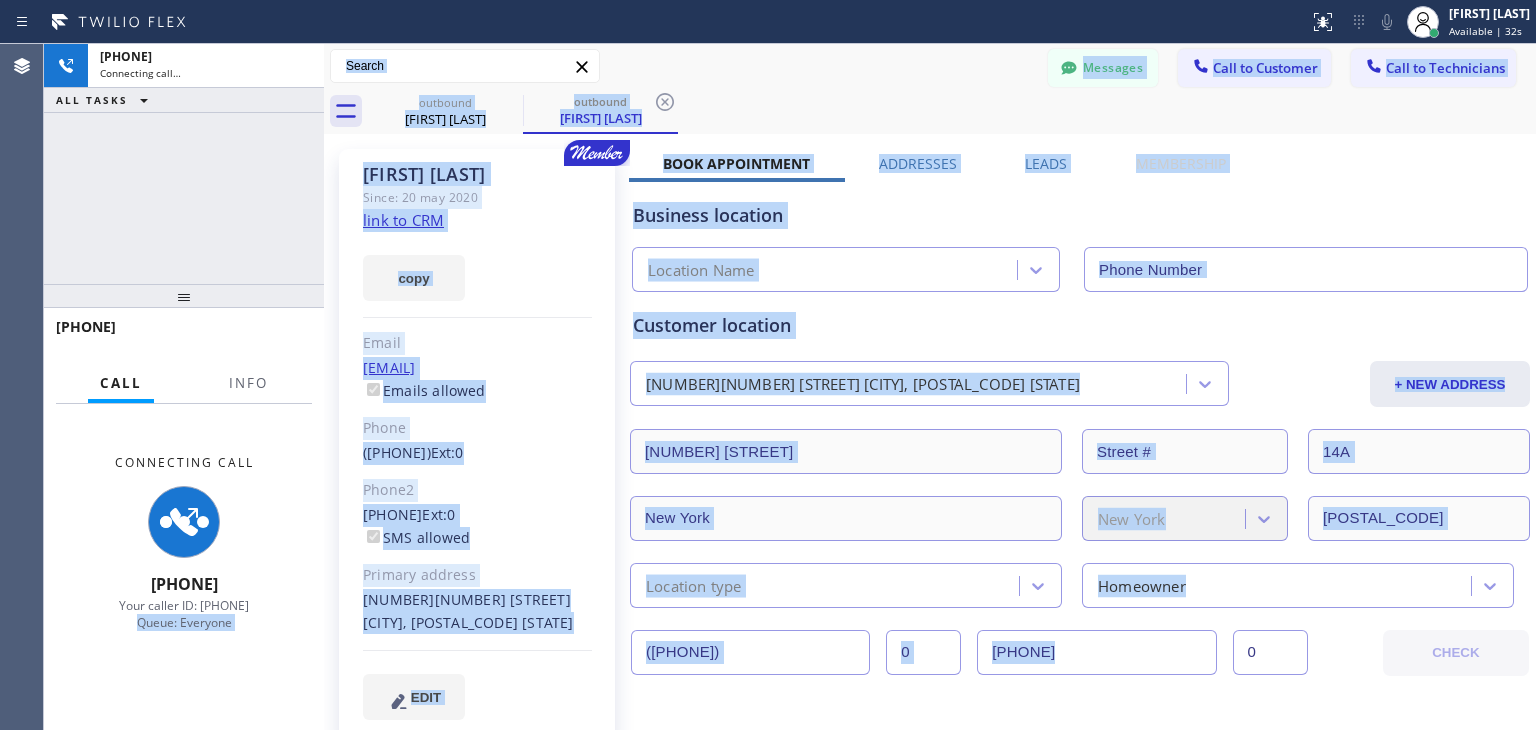click on "Connecting call… ALL TASKS ALL TASKS ACTIVE TASKS TASKS IN WRAP UP [PHONE] Call Info Connecting Call [PHONE] Your caller ID: [PHONE] Queue: Everyone Context Queue: Everyone Priority: 0 Customer Name: [PERSON] Phone: ([PHONE]) Address: Business location Name:   Address:   Phone: ([PHONE]) Call From City: State: Zipcode: Outbound call Location   Your caller id phone number ([PHONE]) Customer number ([PHONE]) Call Transfer Back to Dashboard Change Sender ID Customers Technicians MP [PERSON] [DATE] [TIME] MT [PERSON] [DATE] [TIME] I will be here waiting
Thanks OO [PERSON]    [DATE] [TIME] Alright LC [PERSON] [DATE] [TIME] Added to our shedule as well. Thank youuu DS [PERSON] [DATE] [TIME] SN [PERSON] [DATE] [TIME] Ok thank you WA [PERSON] [DATE] [TIME] Ok see you then. Thank you R- [PERSON]  [DATE] [TIME] MS CW Okay" at bounding box center [790, 387] 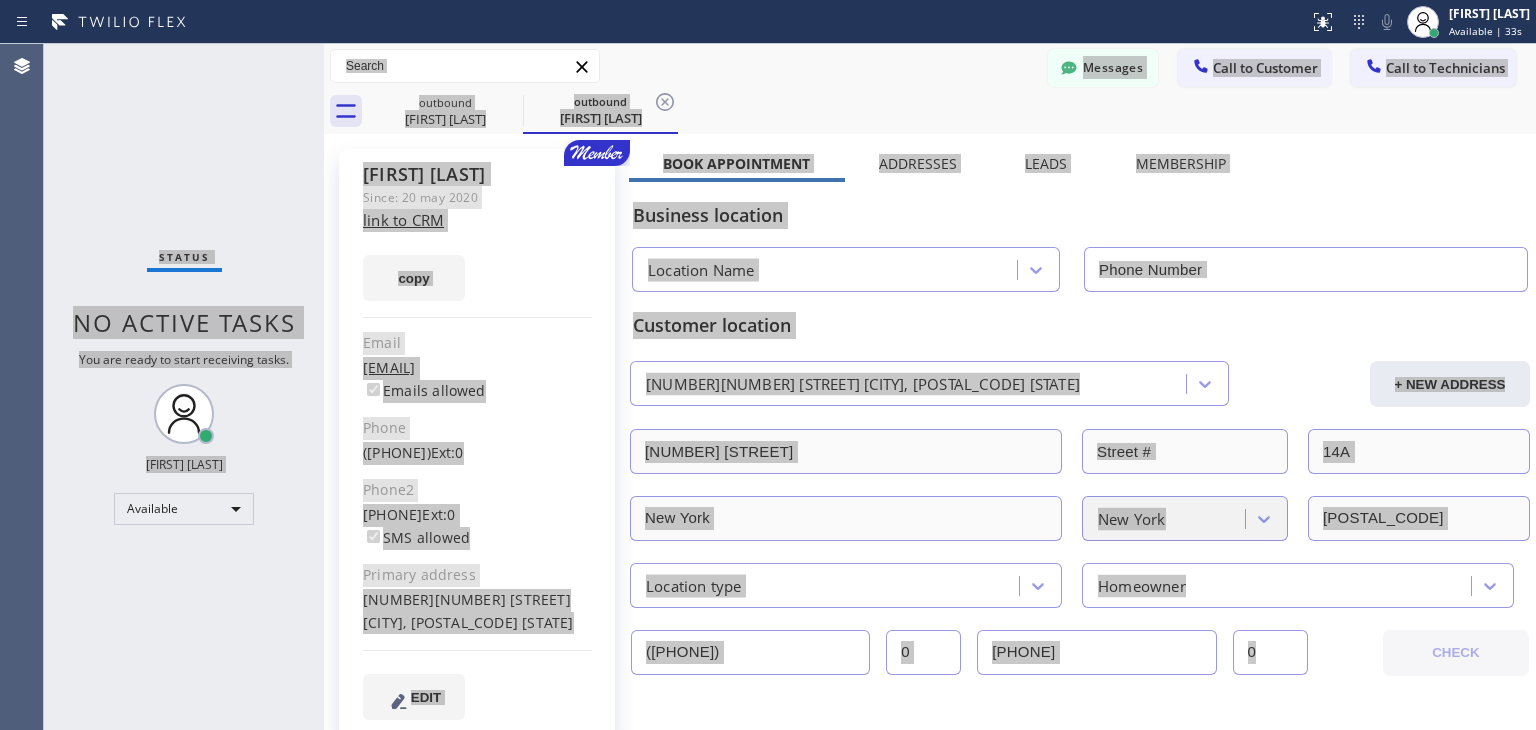 type on "([PHONE])" 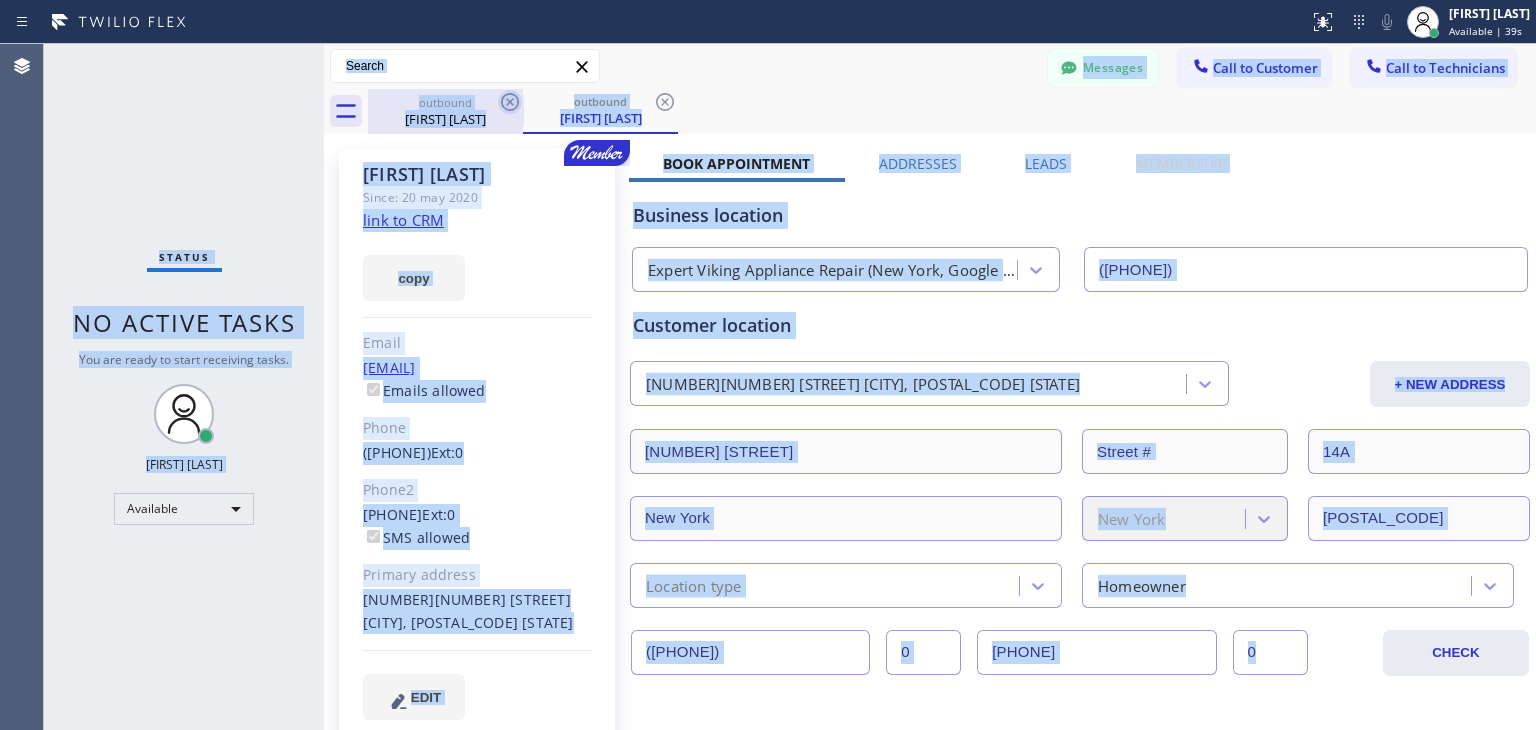 click 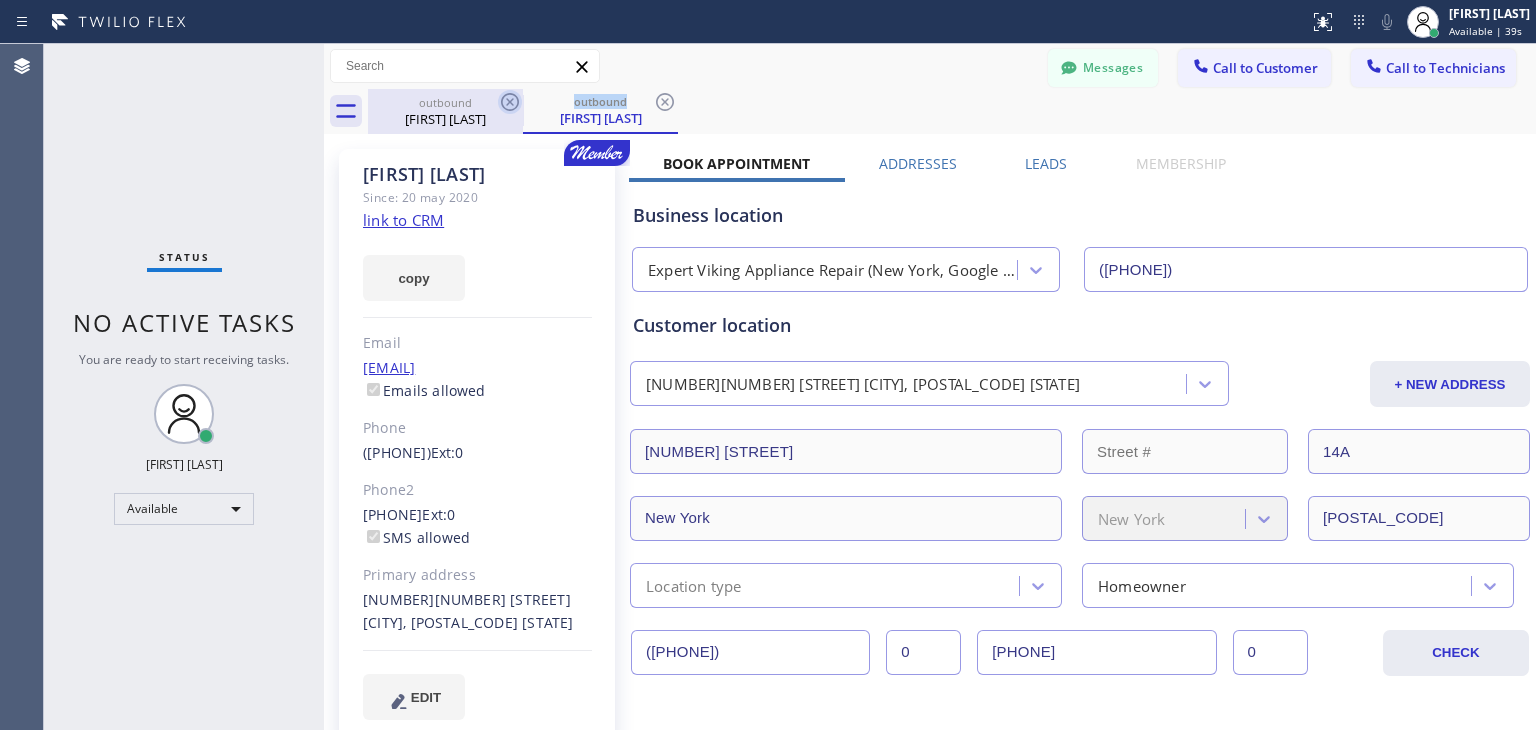 click 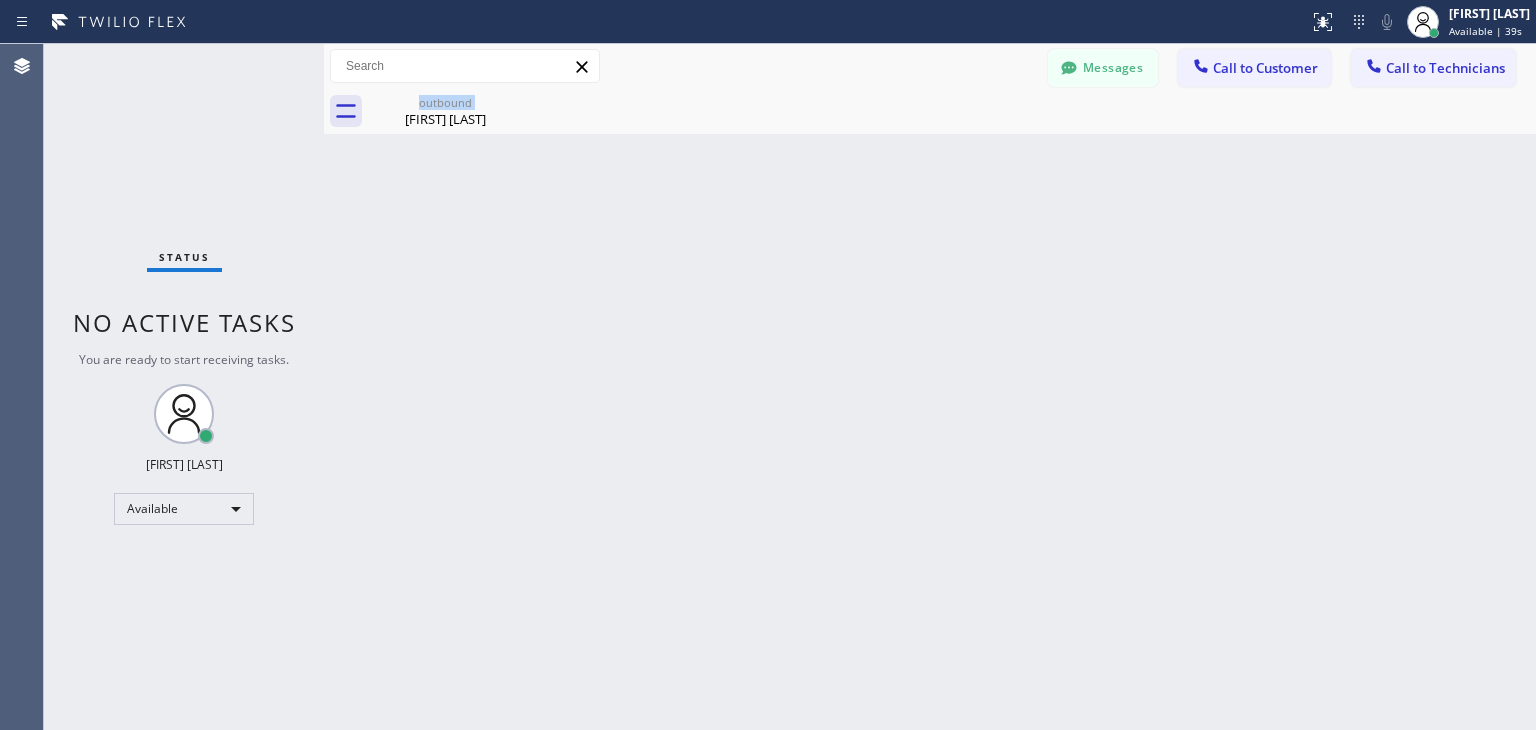 click on "outbound [FIRST] [LAST]" at bounding box center (445, 111) 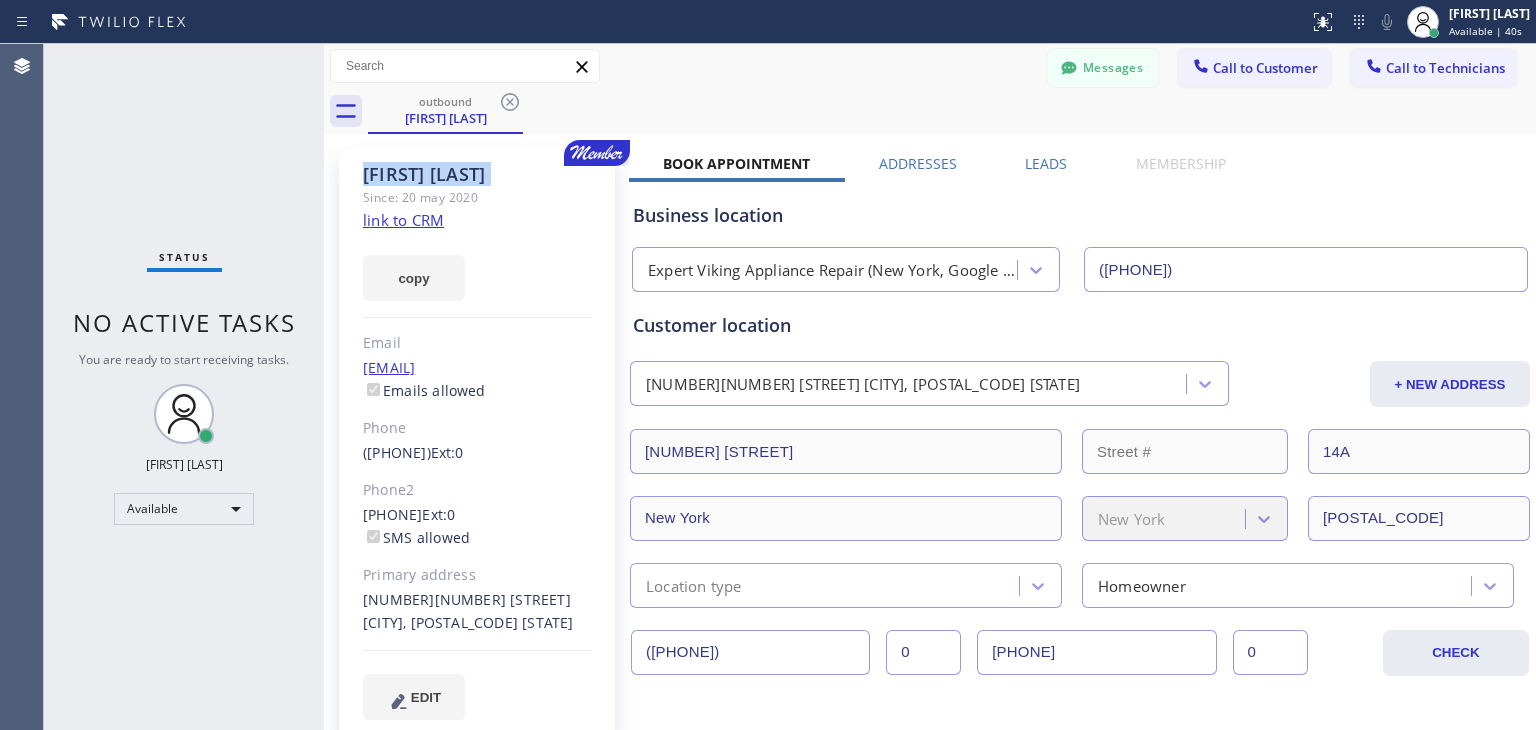 click 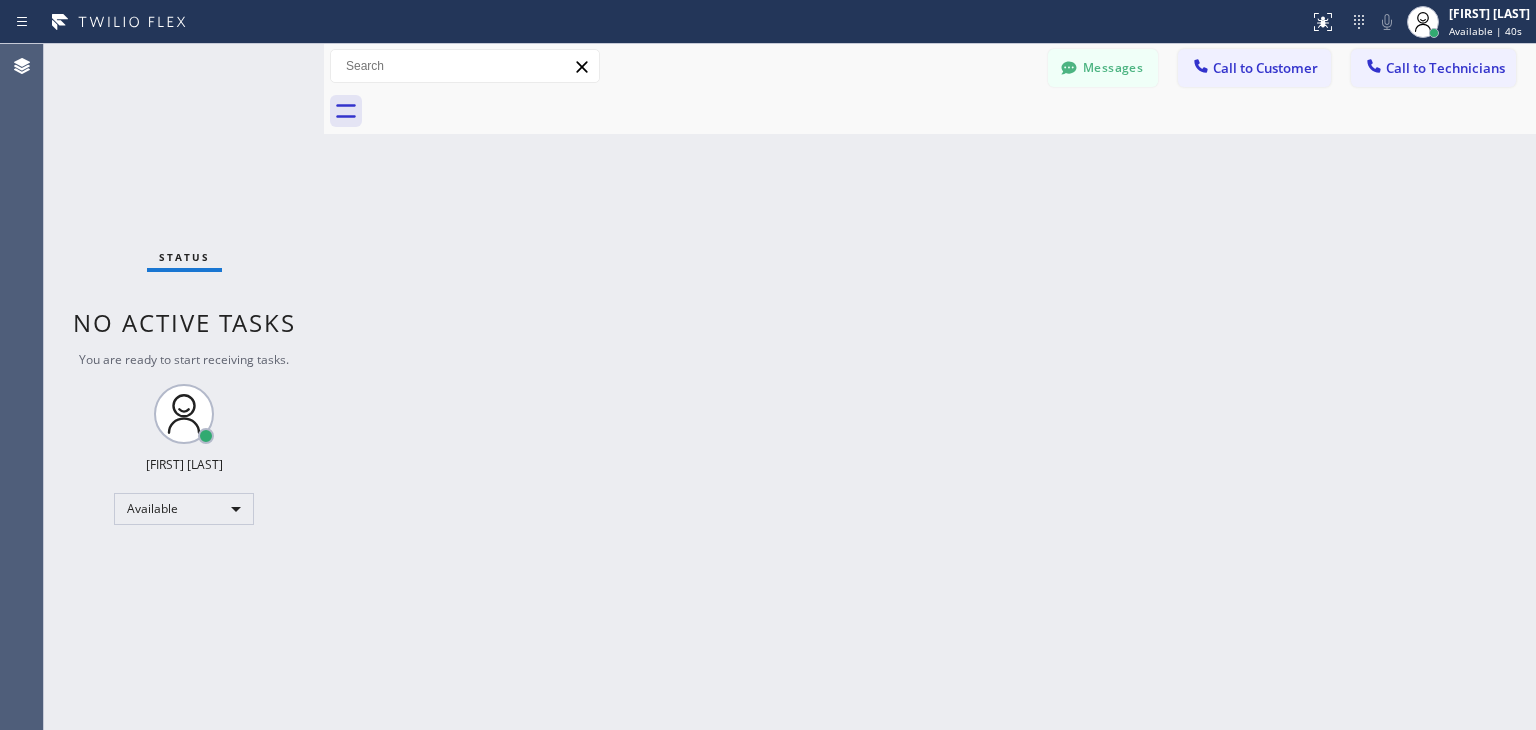 click at bounding box center [952, 111] 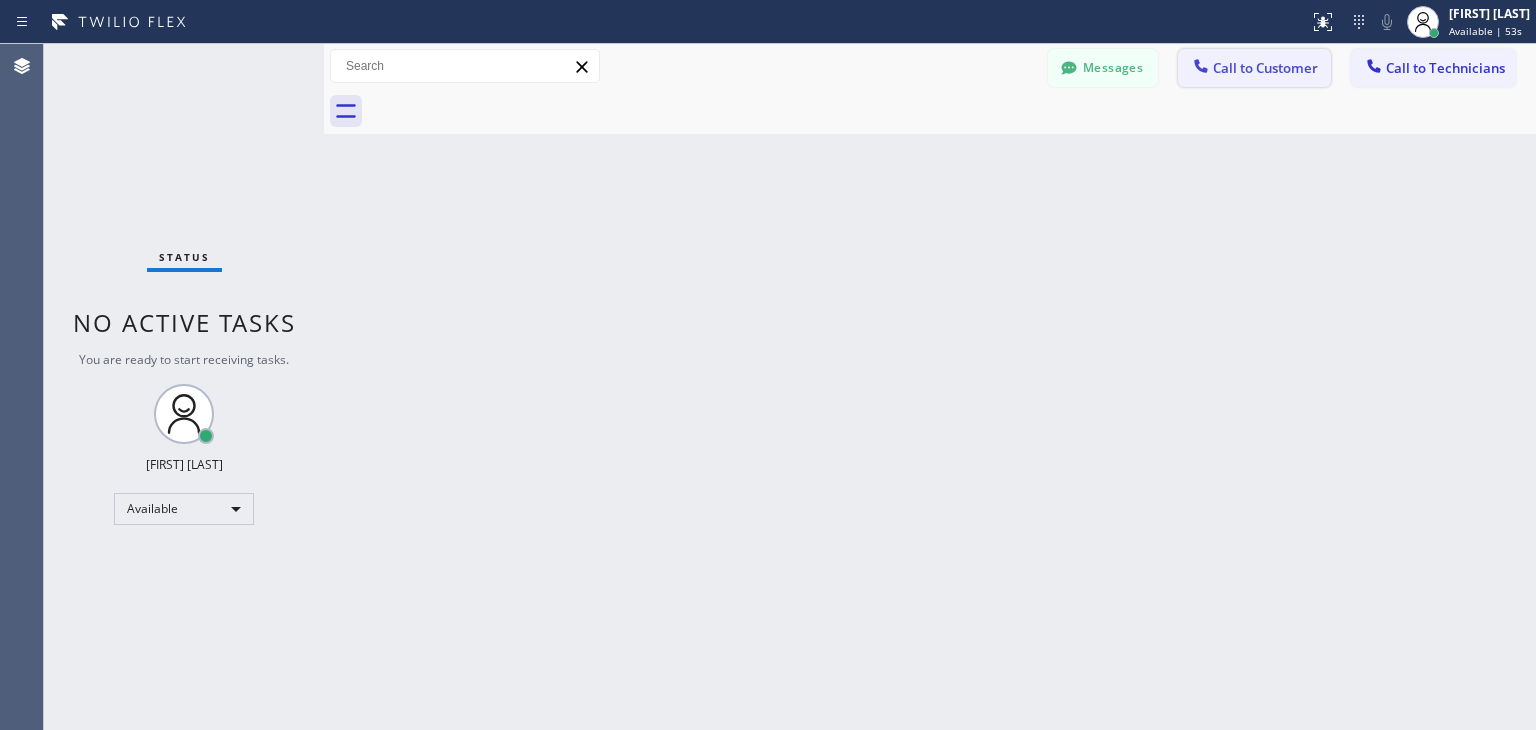 click on "Call to Customer" at bounding box center (1265, 68) 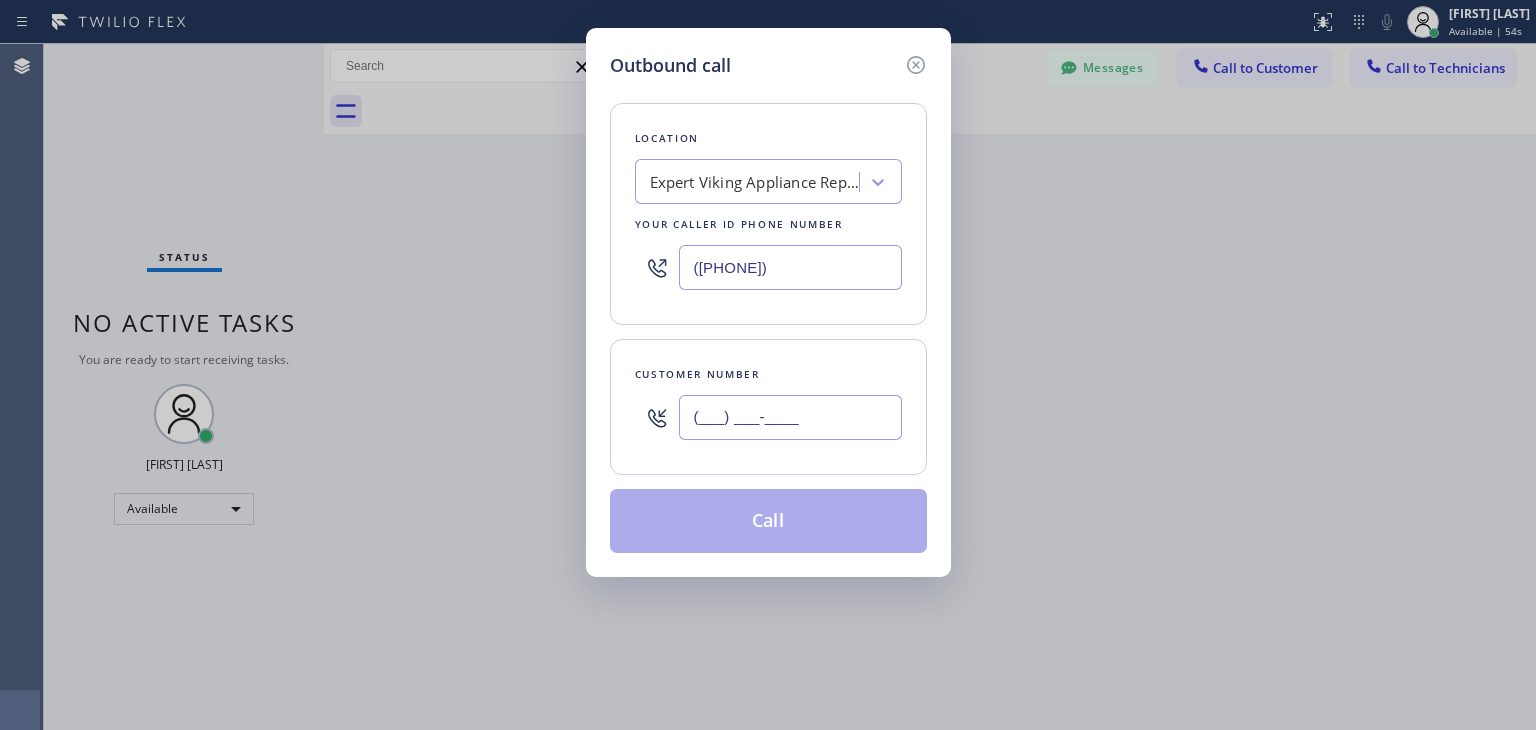 click on "(___) ___-____" at bounding box center [790, 417] 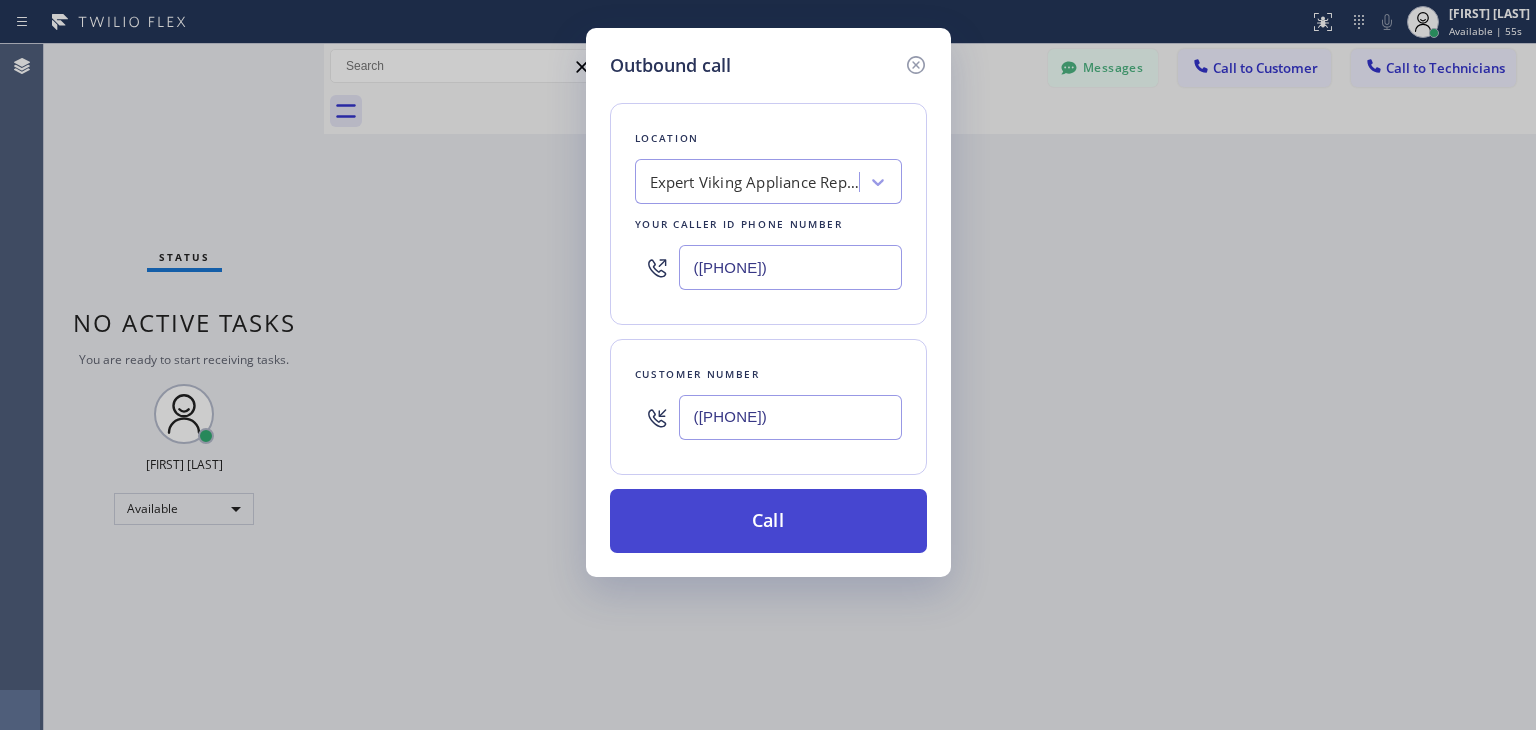type on "([PHONE])" 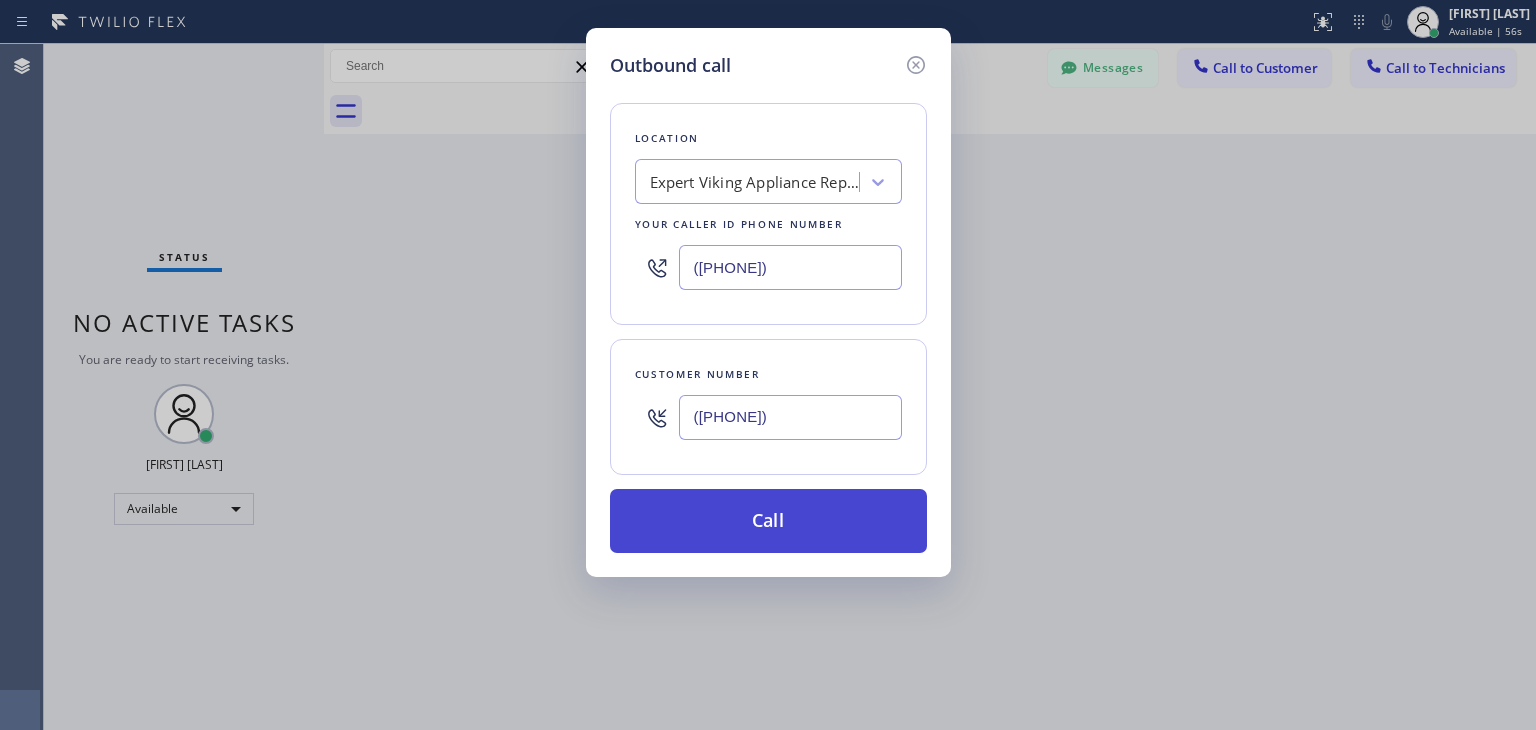 click on "Call" at bounding box center [768, 521] 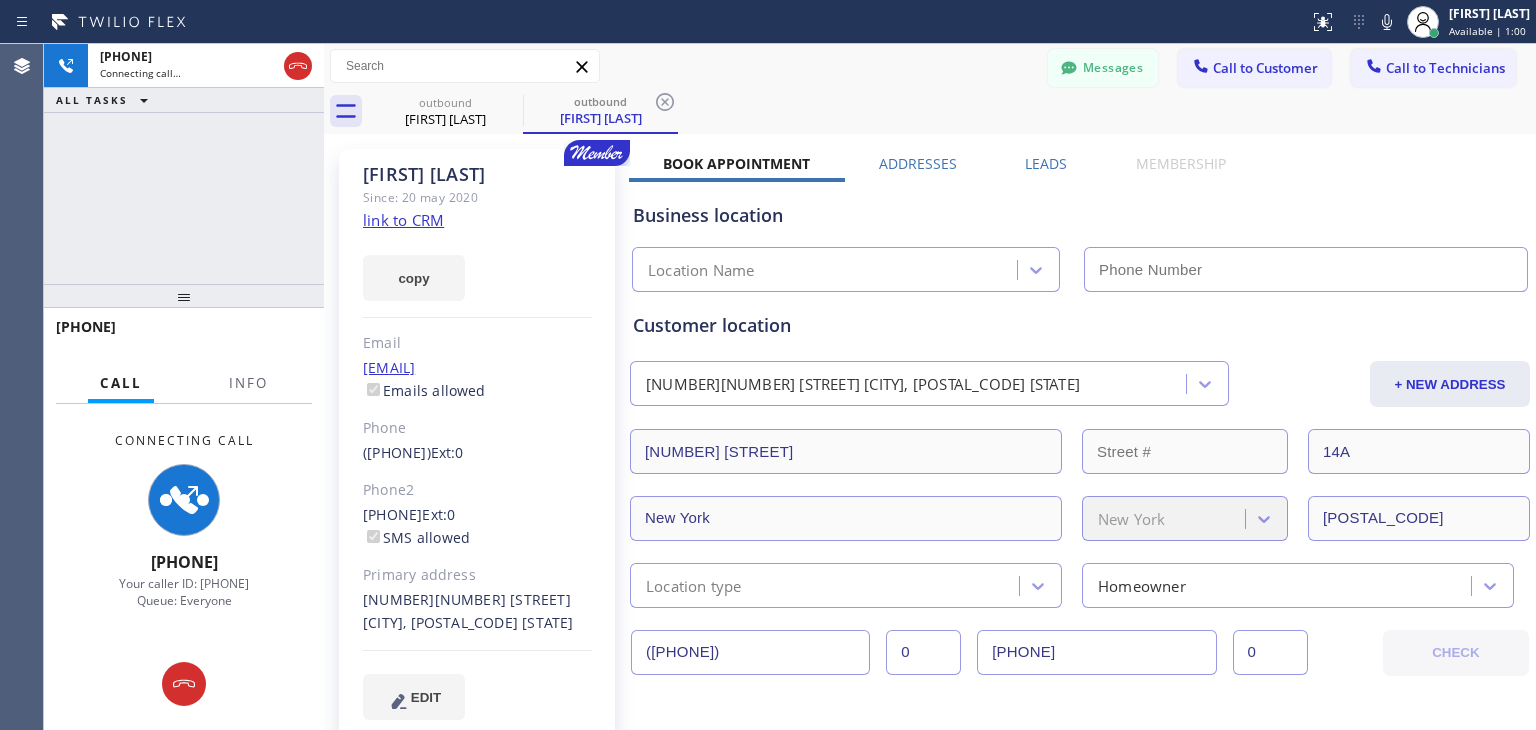 type on "([PHONE])" 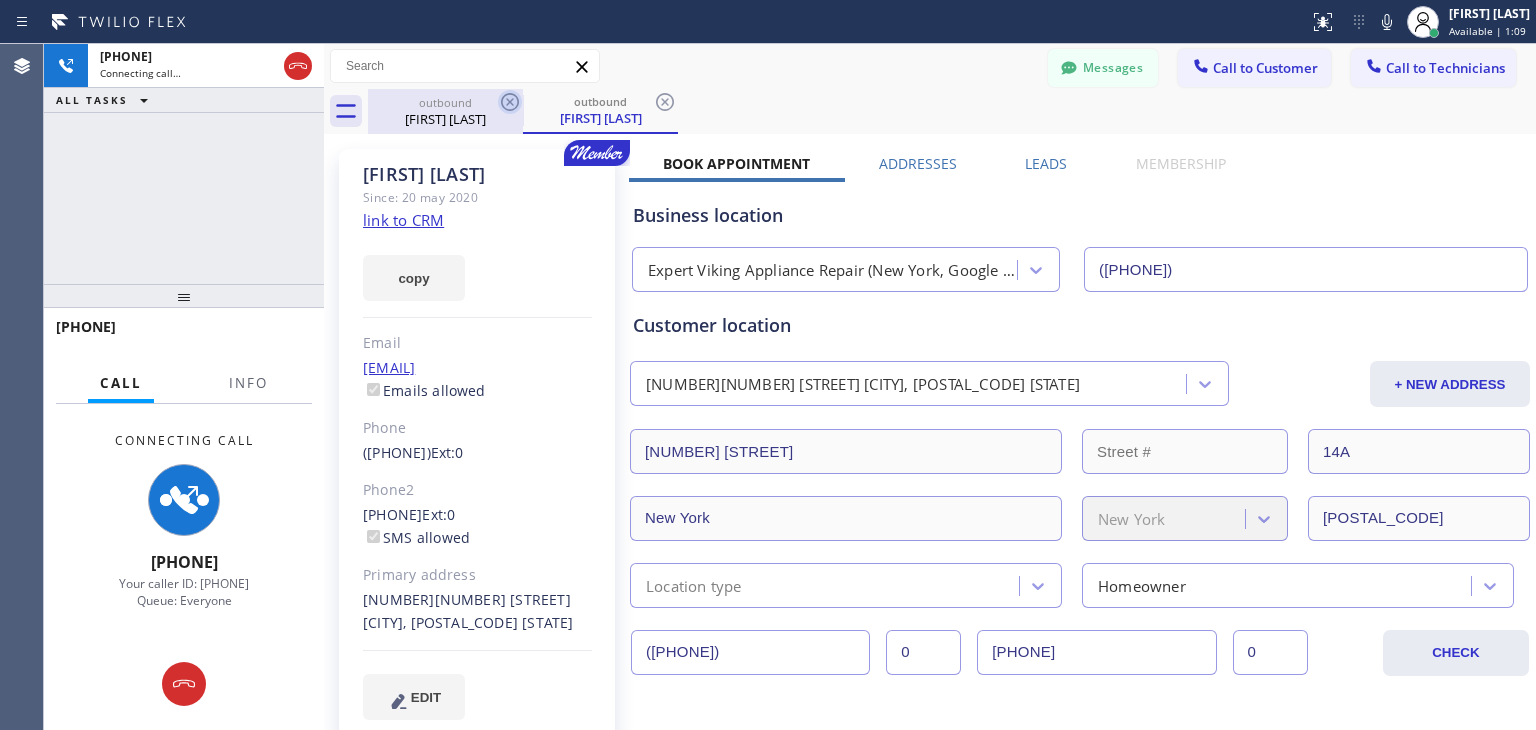 click 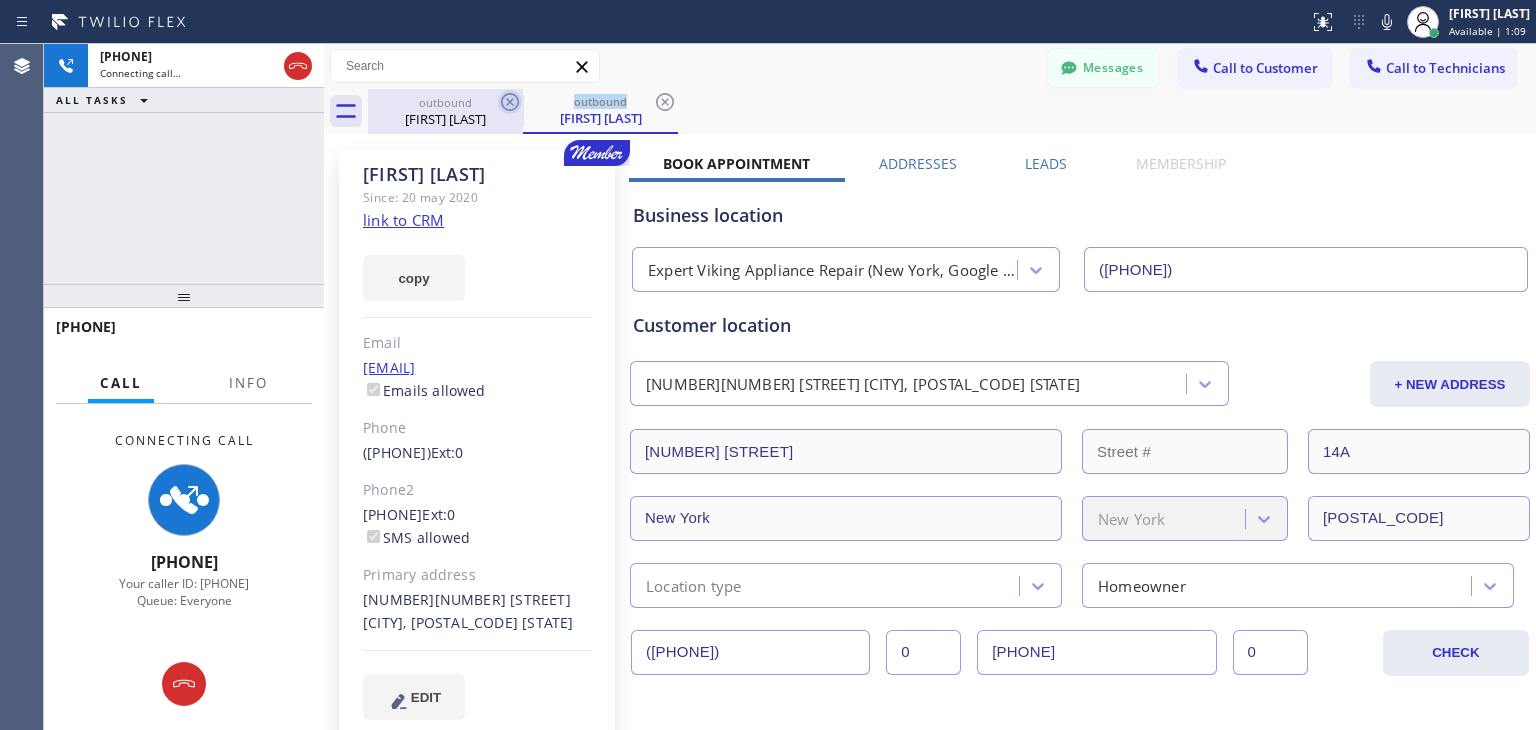 click 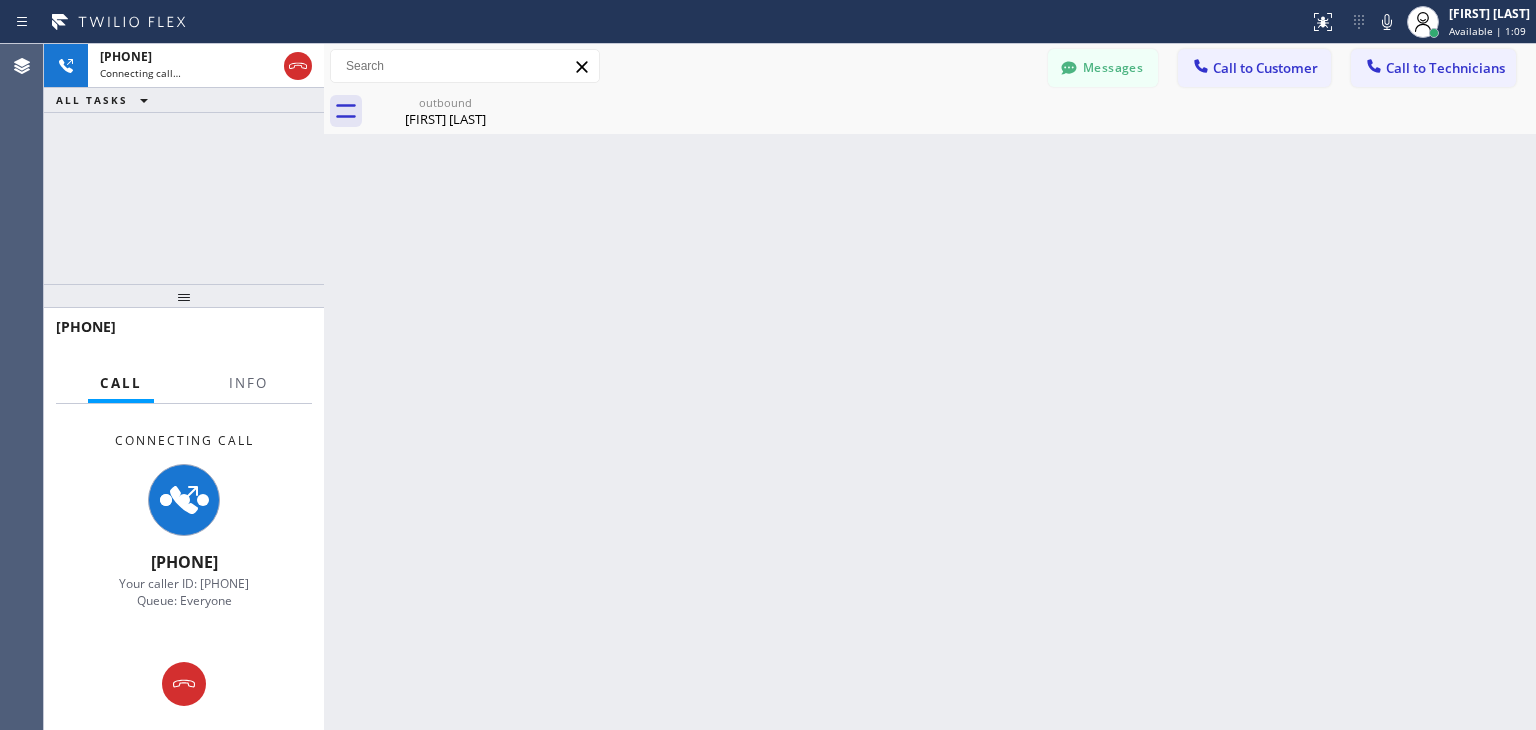 click 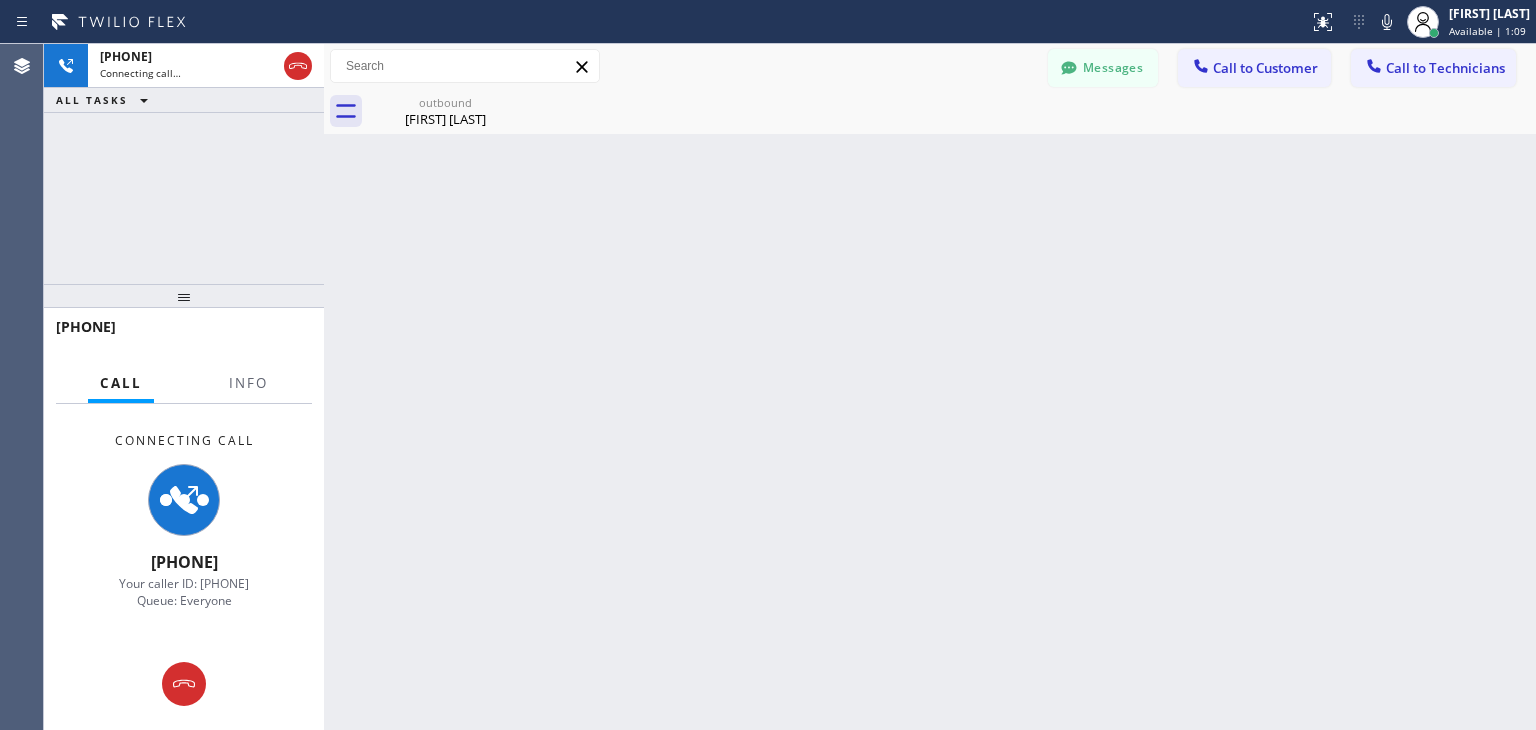 click 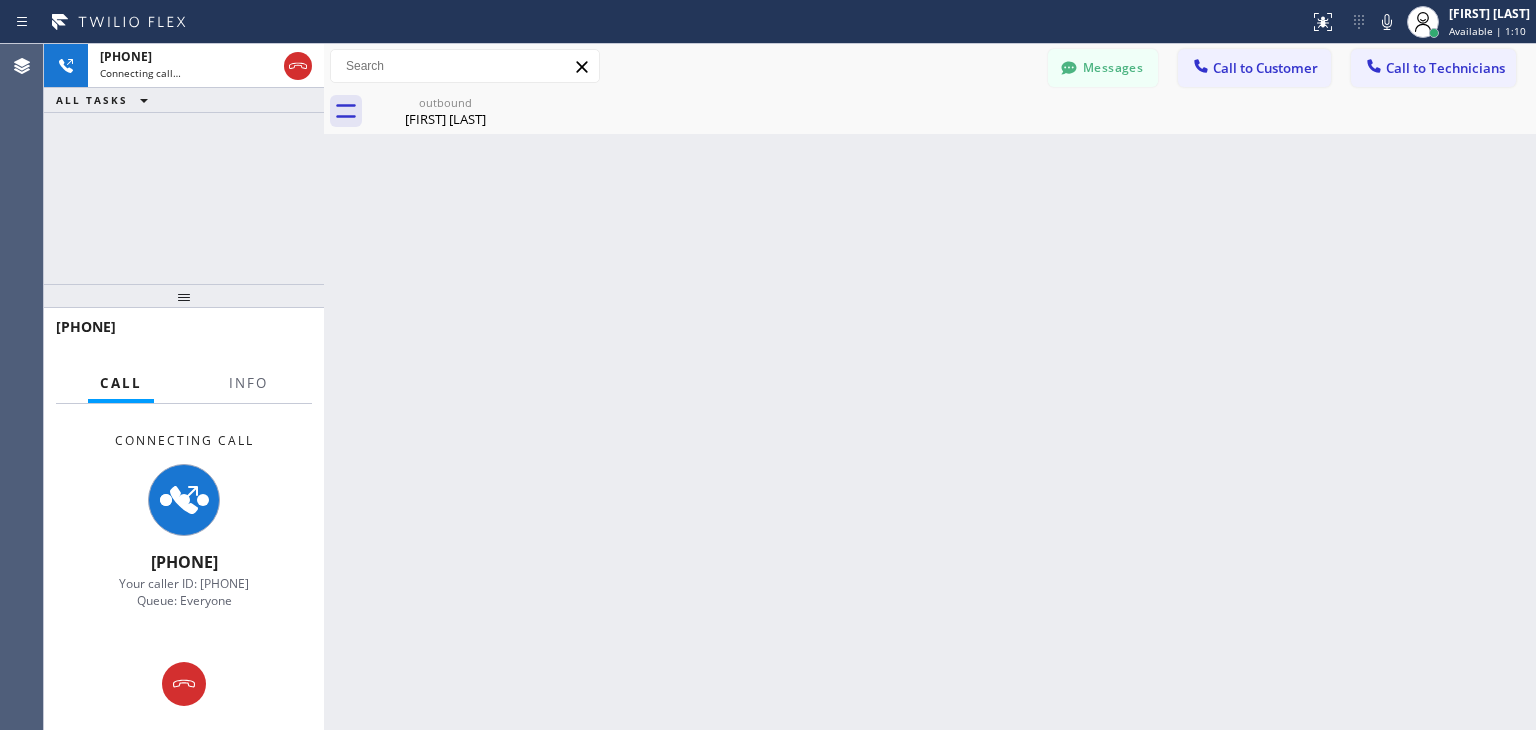 click 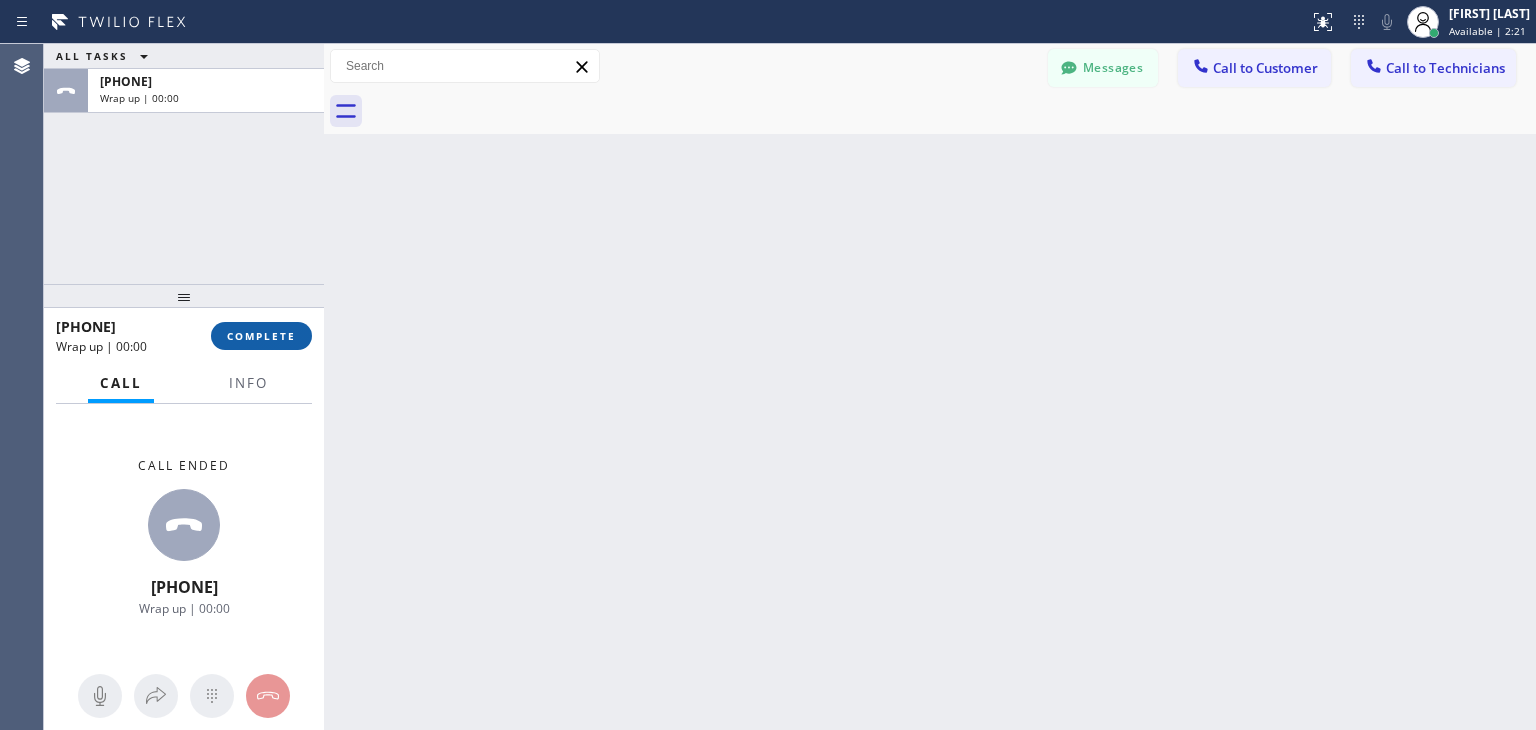 click on "COMPLETE" at bounding box center (261, 336) 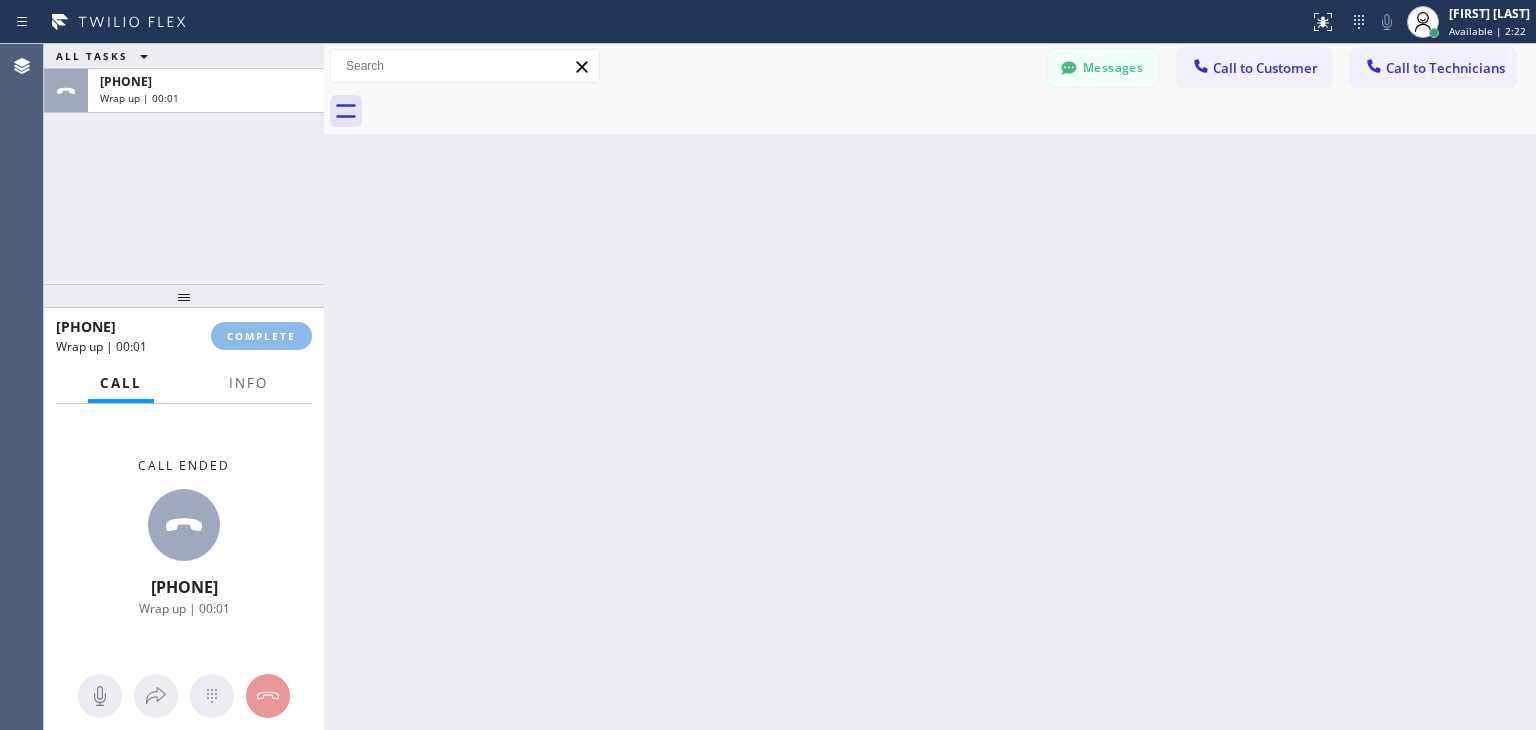 click on "Status report No issues detected If you experience an issue, please download the report and send it to your support team. Download report [FIRST] [LAST] Available | 2:22 Set your status Offline Available Unavailable Break Log out Agent Desktop ALL TASKS ALL TASKS ACTIVE TASKS TASKS IN WRAP UP [PHONE] Wrap up | 00:01 [PHONE] Wrap up | 00:01 COMPLETE Call Info Call ended [PHONE] Wrap up | 00:01 Context Queue: Everyone Priority: 0 Customer Name: [FIRST] [LAST] Phone: ([PHONE]) Address: Business location Name: Expert Viking Appliance Repair	([CITY], Google Ads) Address:   Phone: ([PHONE]) Call From City: State: Zipcode: Outbound call Location Expert Viking Appliance Repair	([CITY], Google Ads) Your caller id phone number ([PHONE]) Customer number ([PHONE]) Call Transfer Back to Dashboard Change Sender ID Customers Technicians MP Misty  [LAST] 08/04 04:32 AM MT Moses Tung 08/02 06:04 AM I will be here waiting
Thanks OO Oskar Ortez    08/02 05:23 AM Alright LC Linda Cook DS SN WA R-" at bounding box center (768, 365) 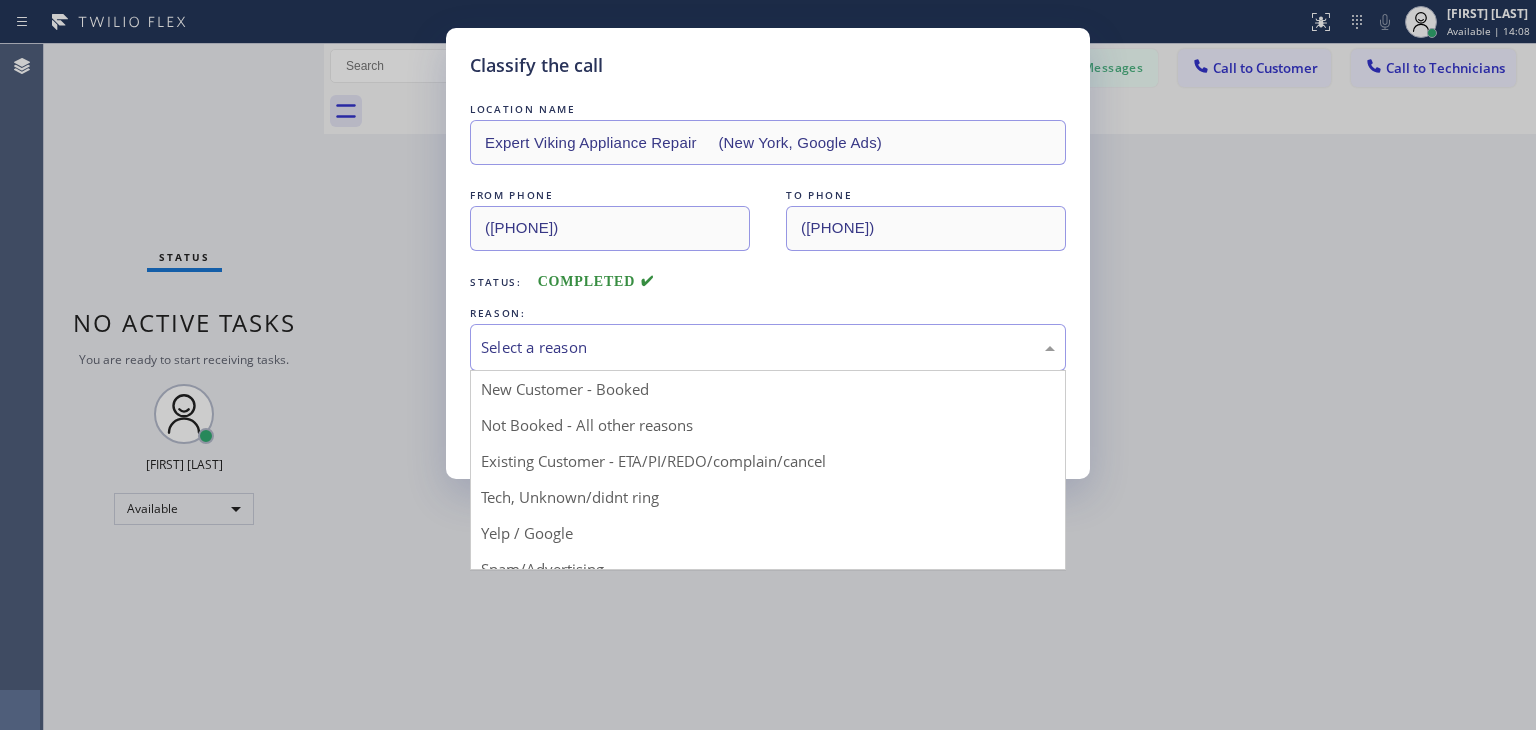 click on "Select a reason" at bounding box center [768, 347] 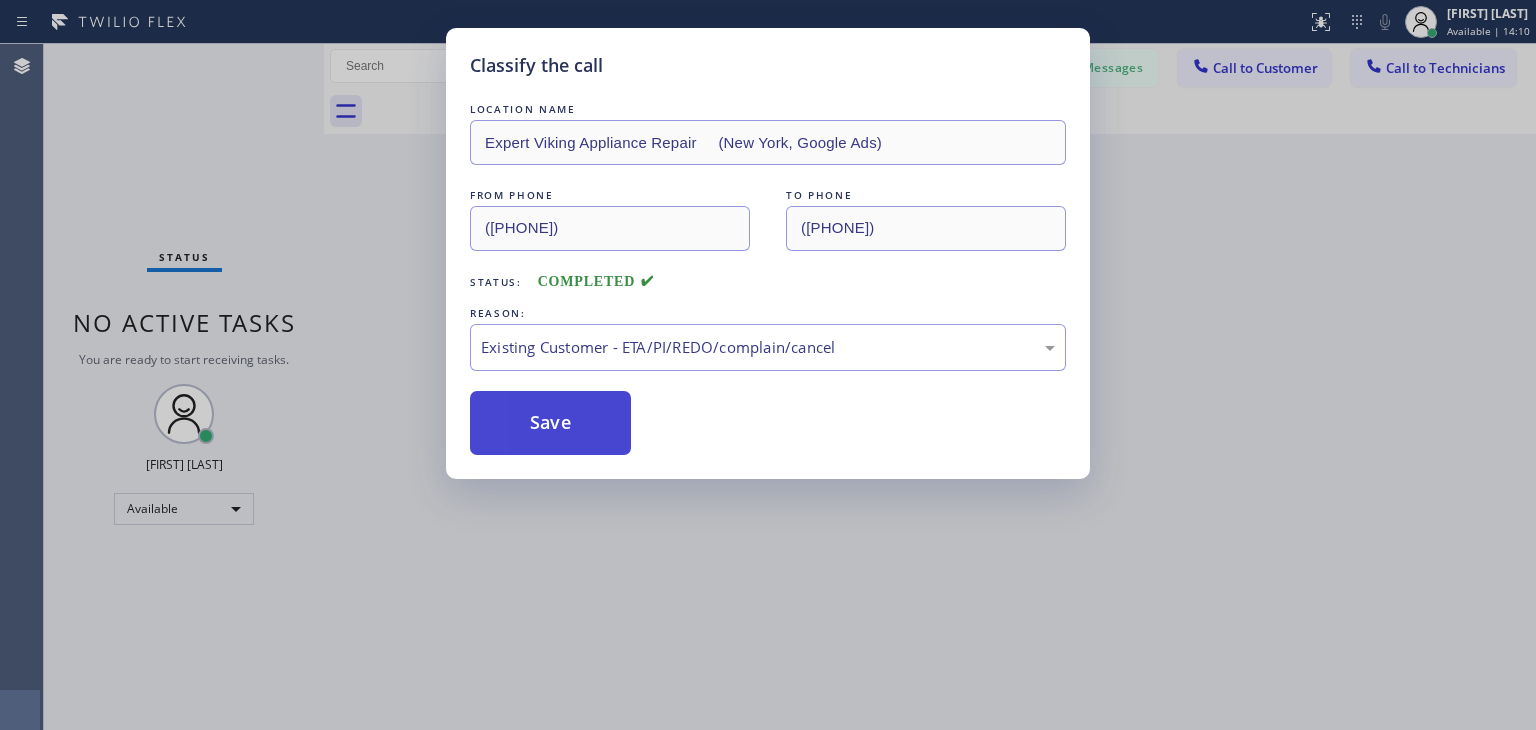 drag, startPoint x: 644, startPoint y: 420, endPoint x: 598, endPoint y: 429, distance: 46.872166 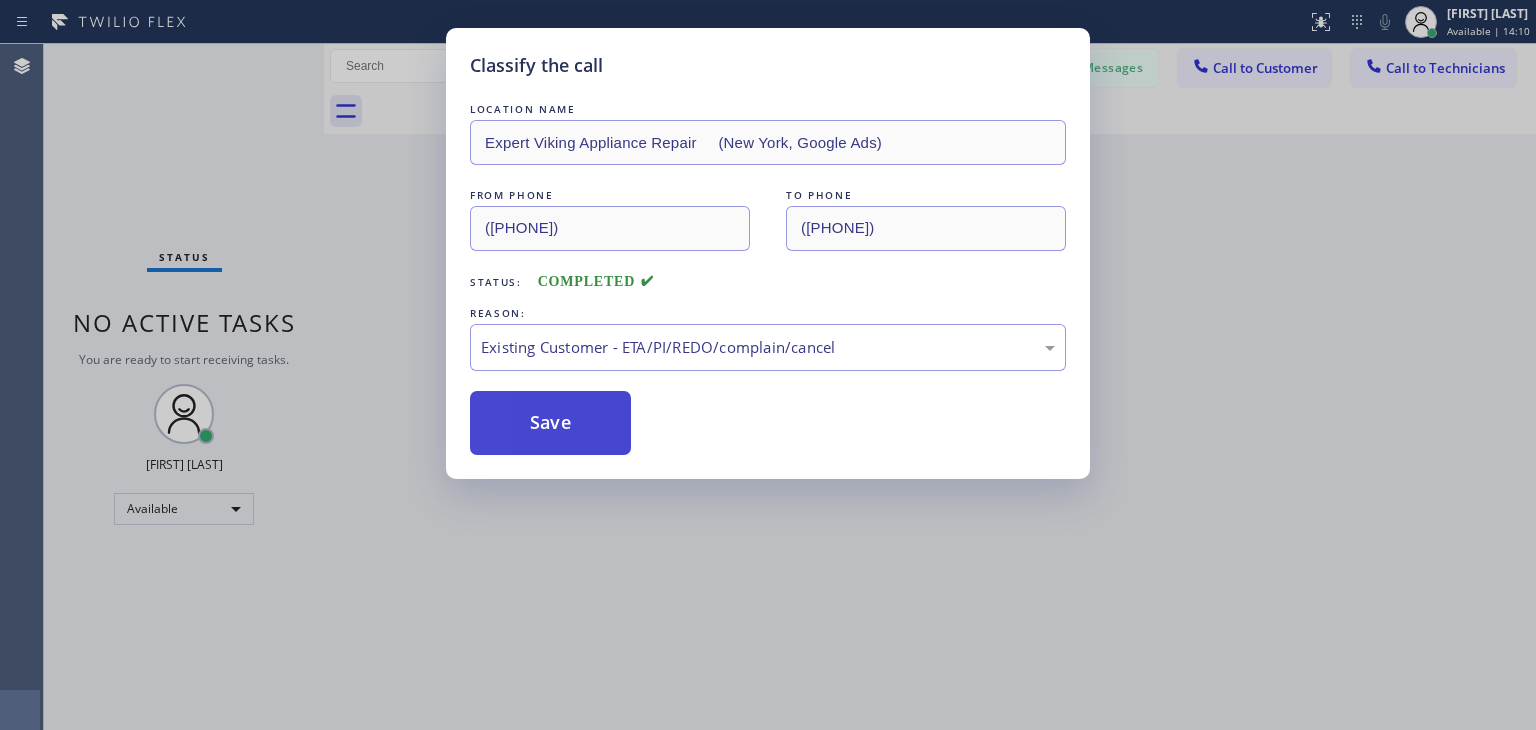 click on "Save" at bounding box center (768, 423) 